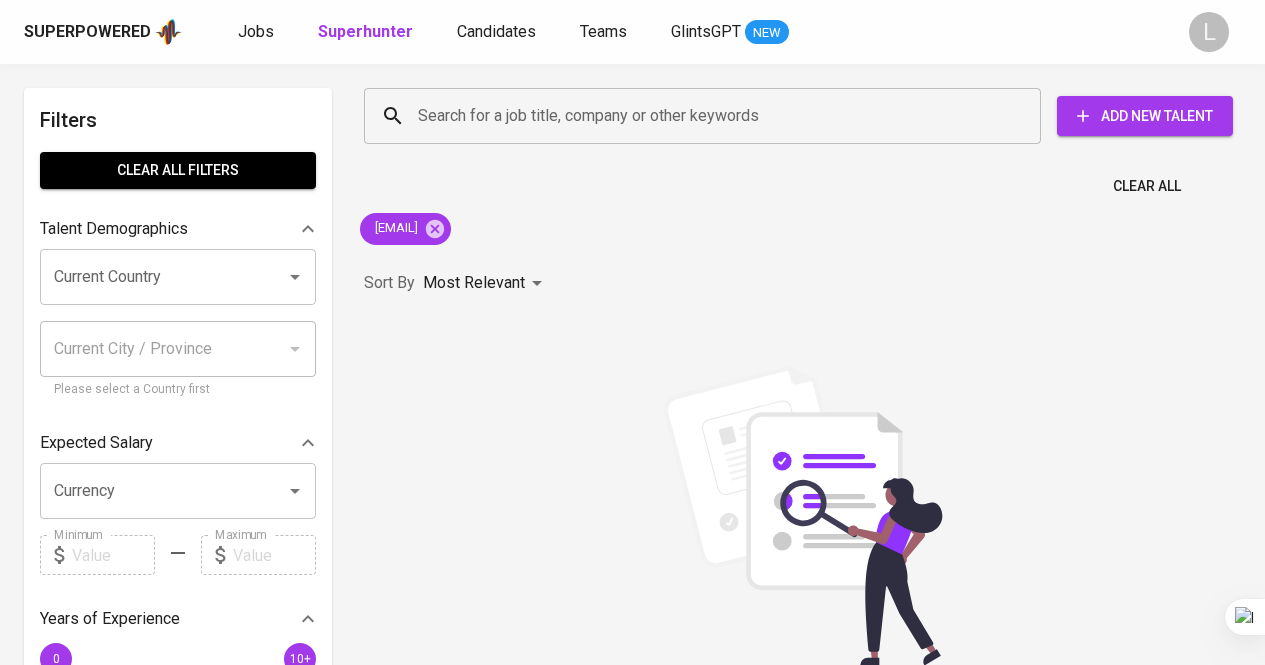 scroll, scrollTop: 0, scrollLeft: 0, axis: both 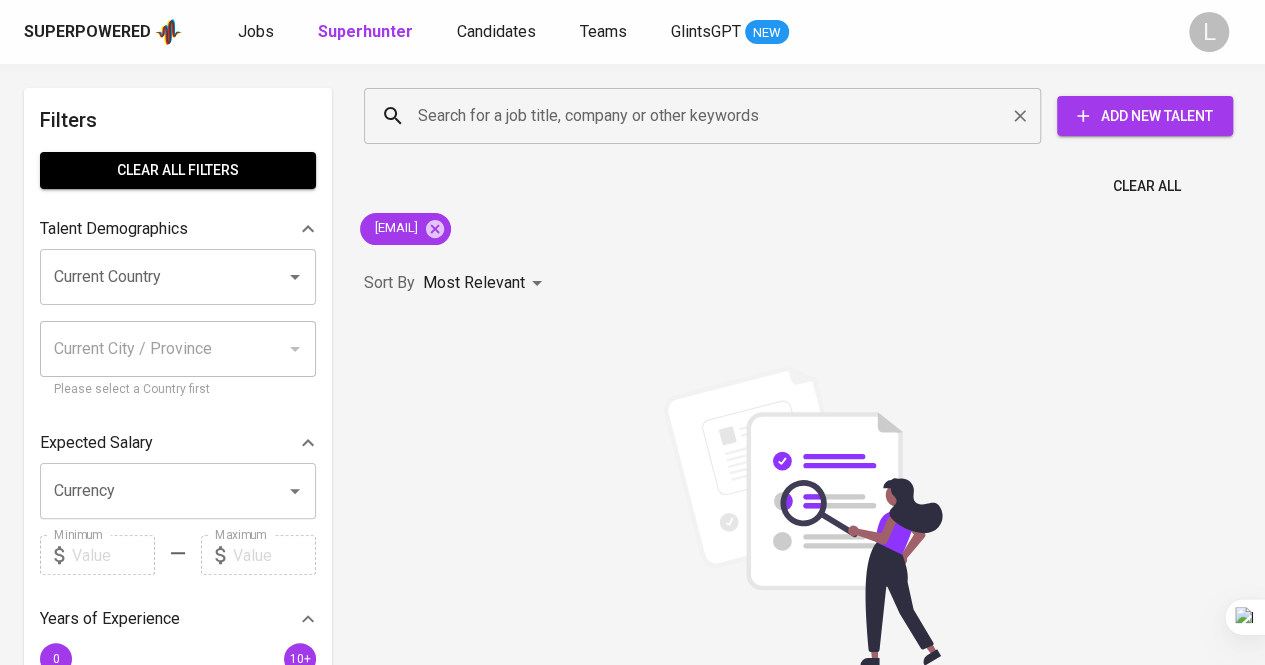 click on "Search for a job title, company or other keywords" at bounding box center [702, 116] 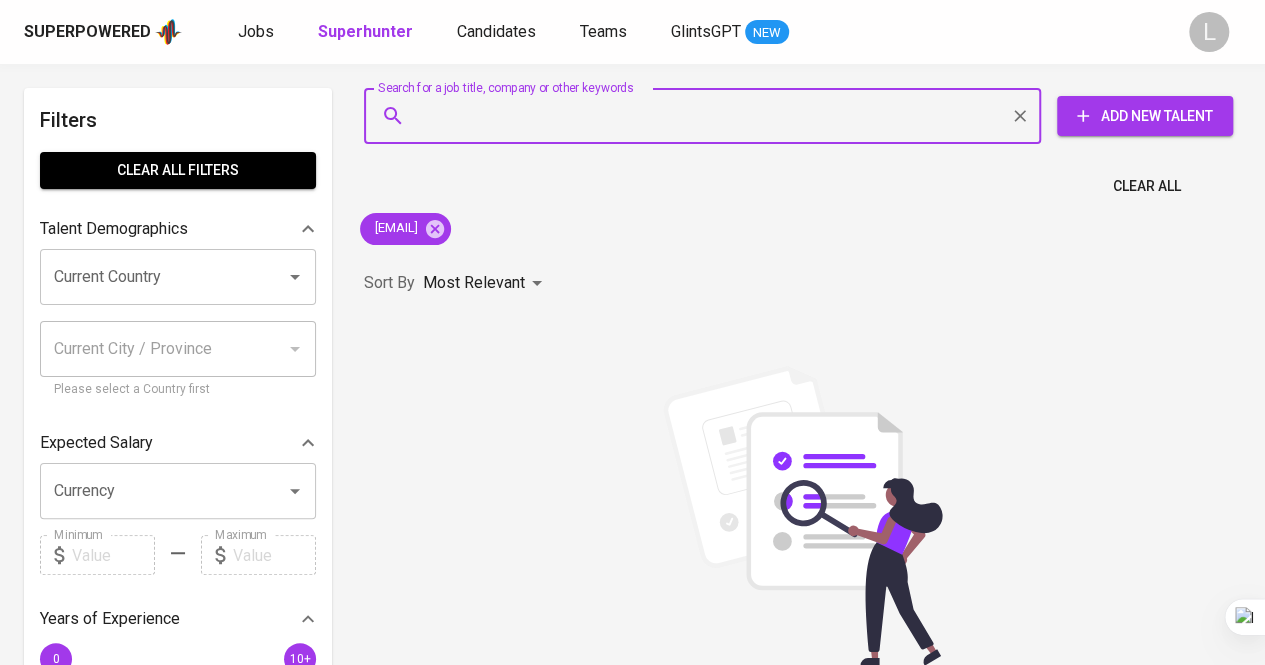 paste on "rahajengtyass@[EMAIL]" 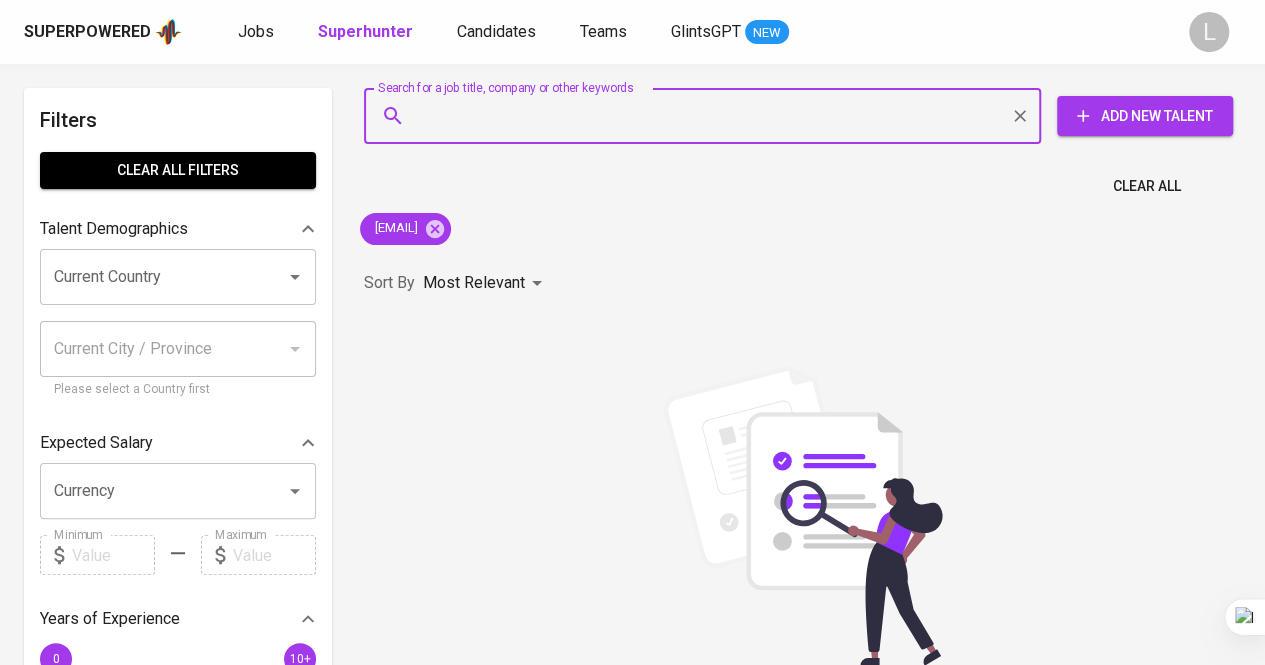 type on "rahajengtyass@[EMAIL]" 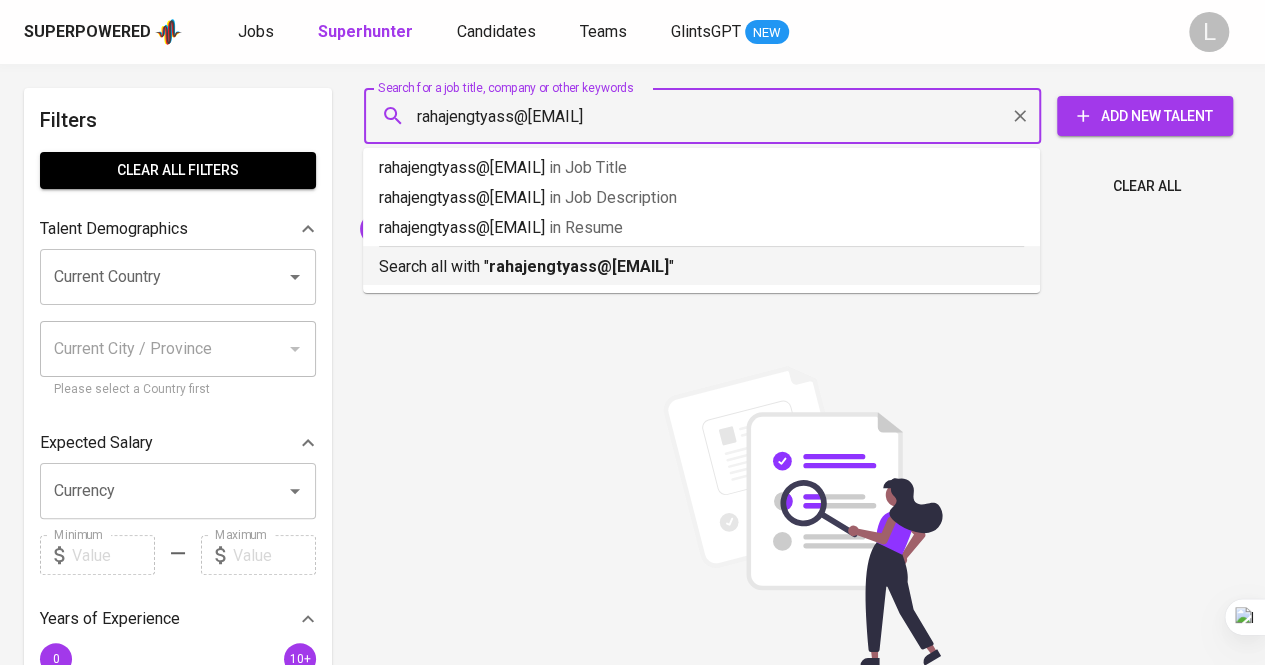 click on "rahajengtyass@[EMAIL]" at bounding box center [579, 266] 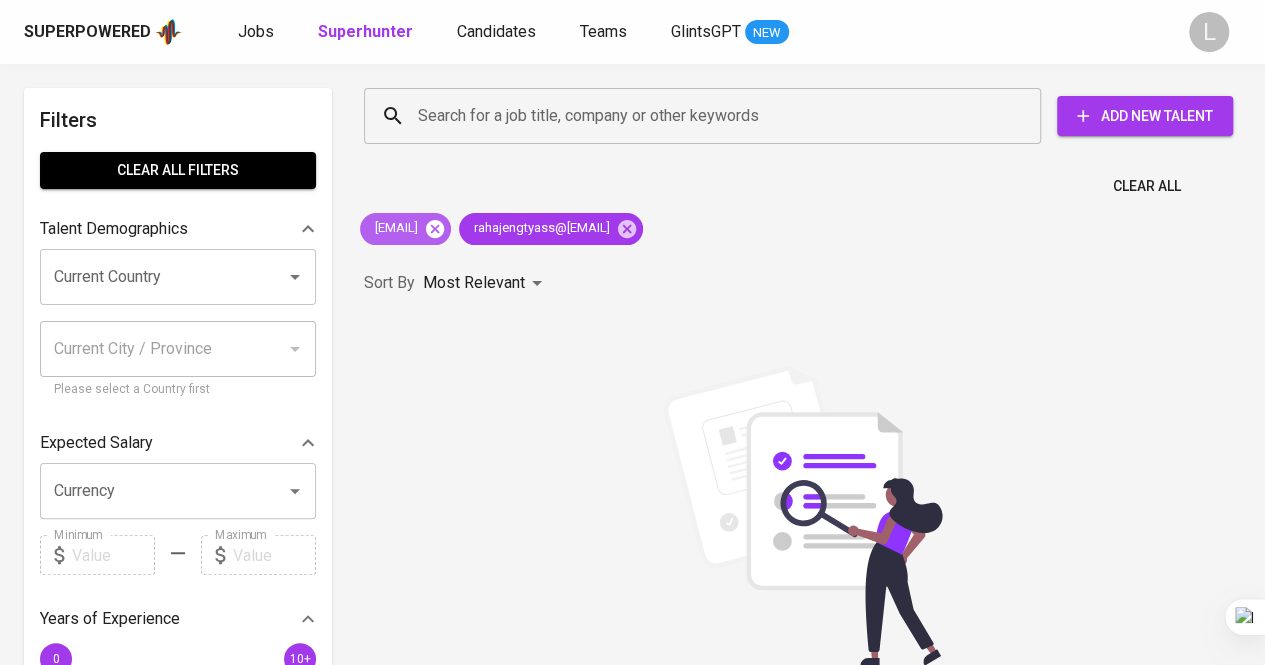 click 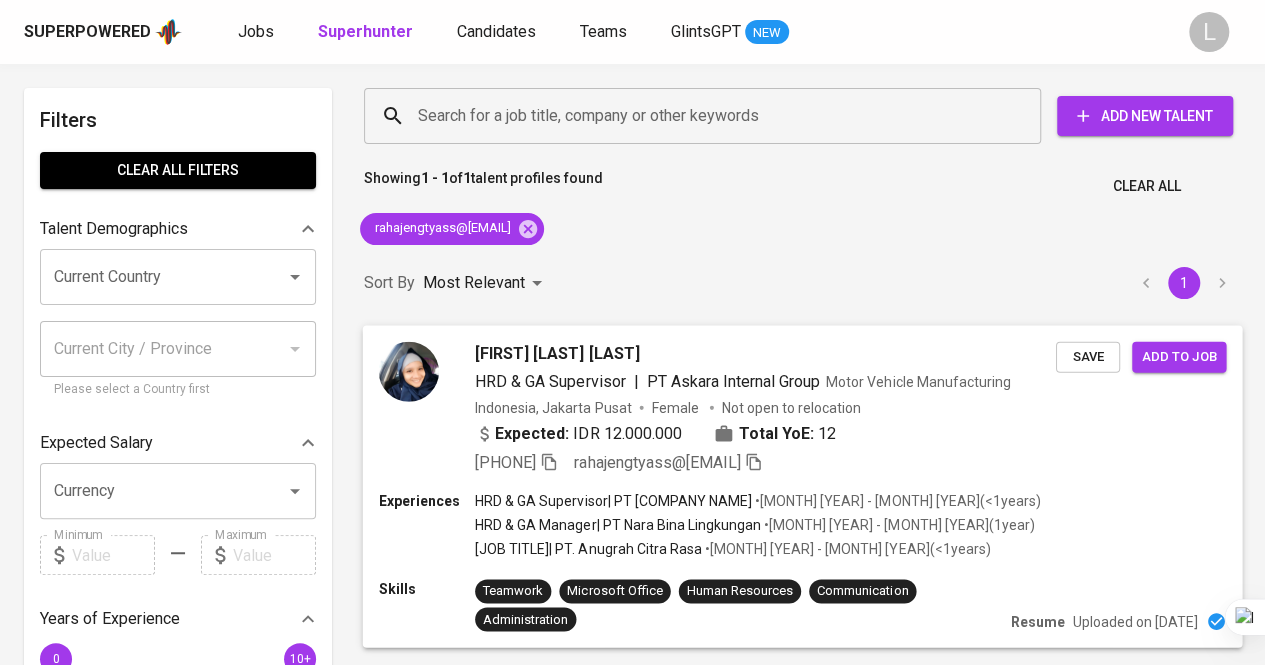 click 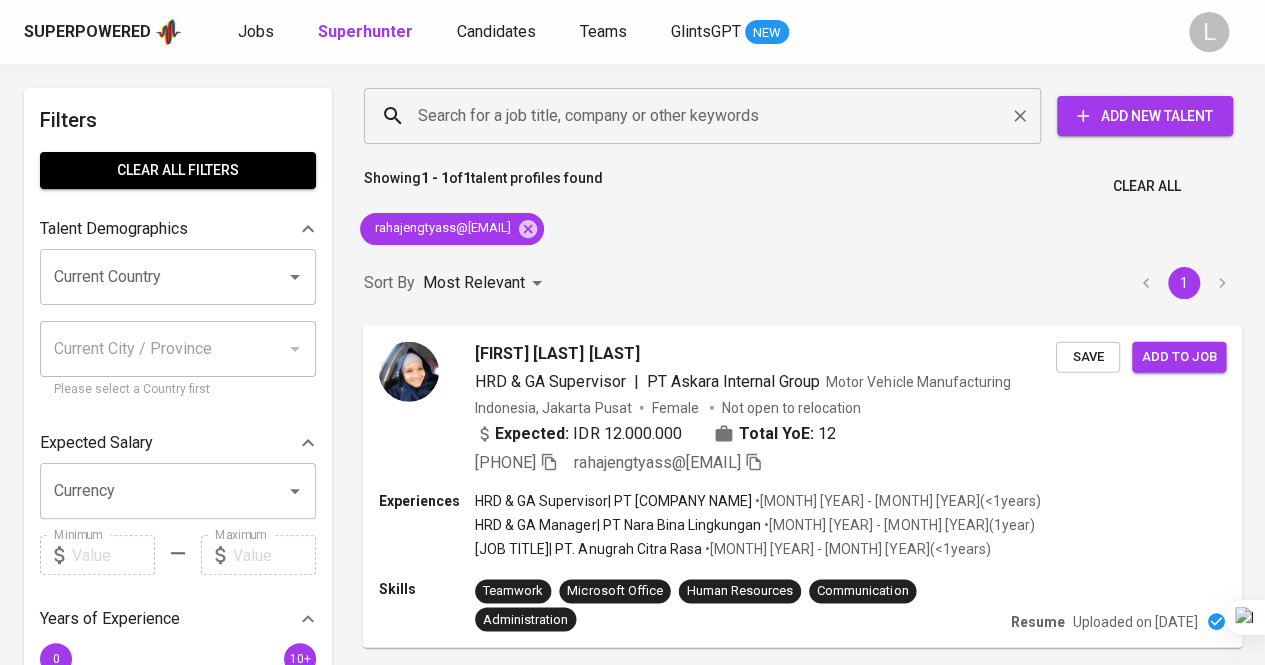 click on "Search for a job title, company or other keywords" at bounding box center [707, 116] 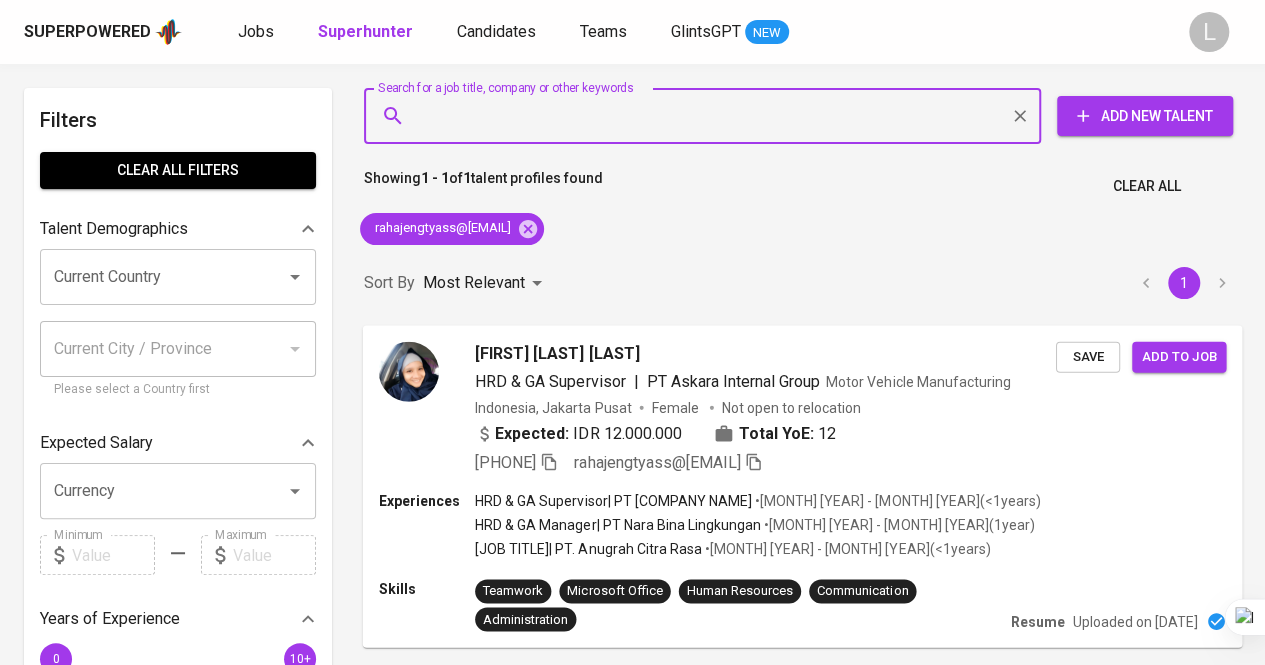 paste on "[EMAIL]" 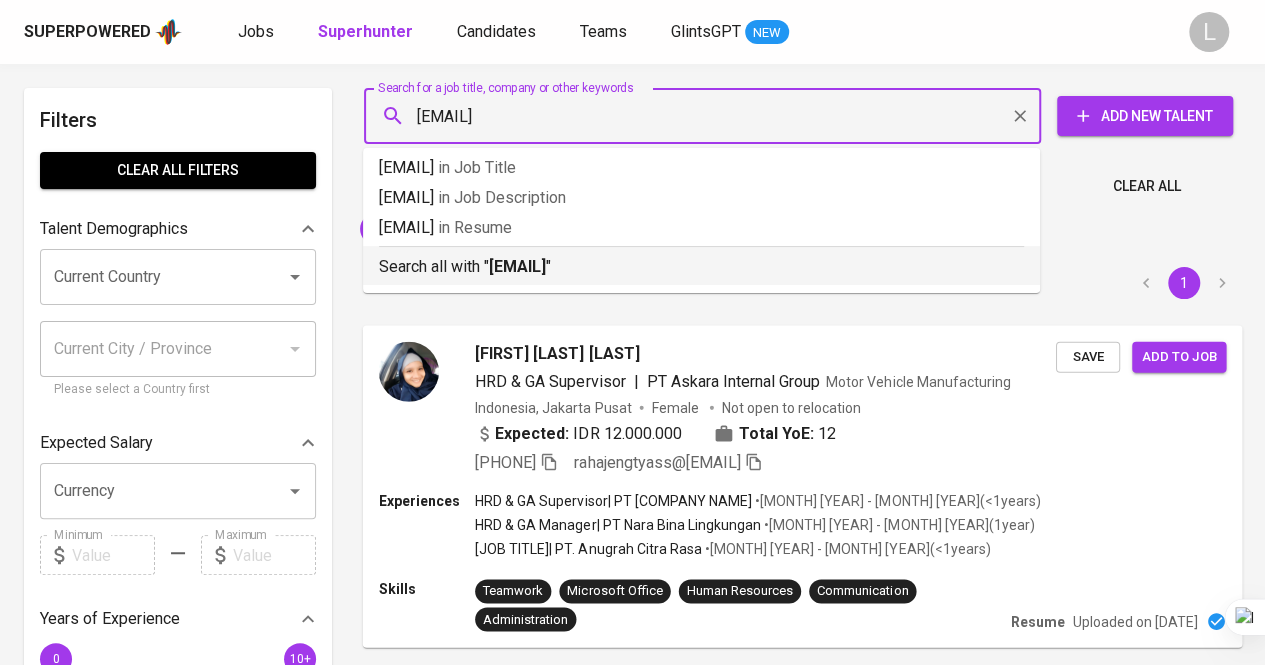 click on "[EMAIL]" at bounding box center [517, 266] 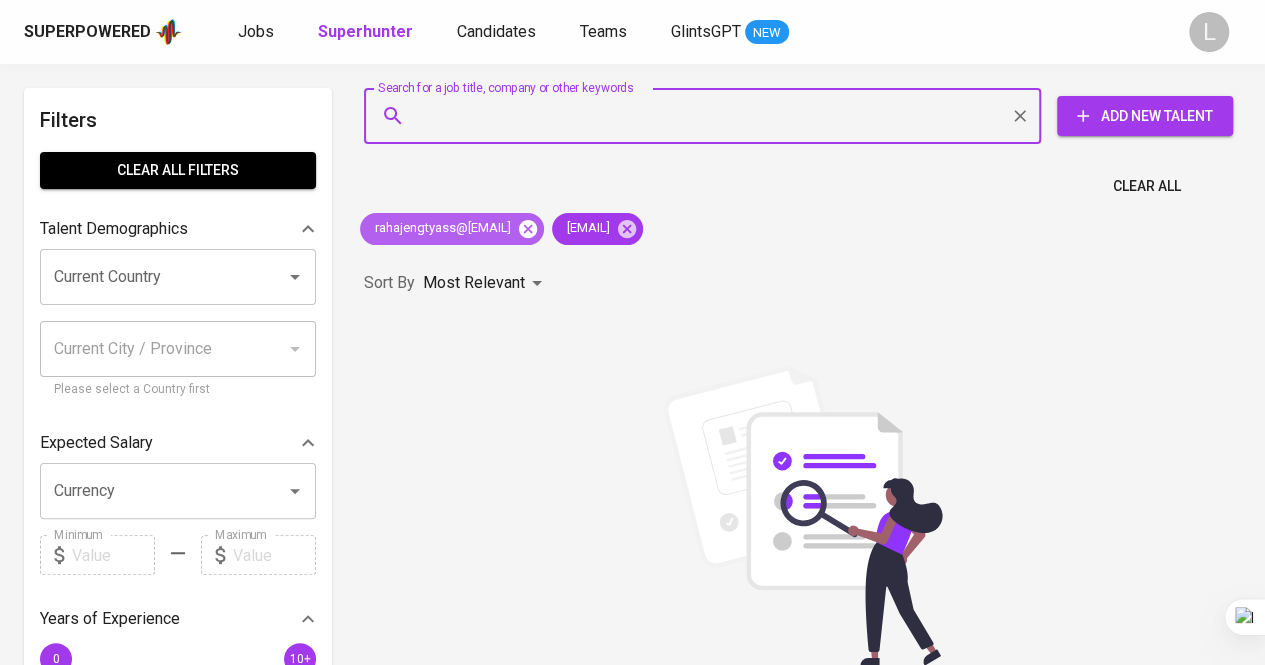 click 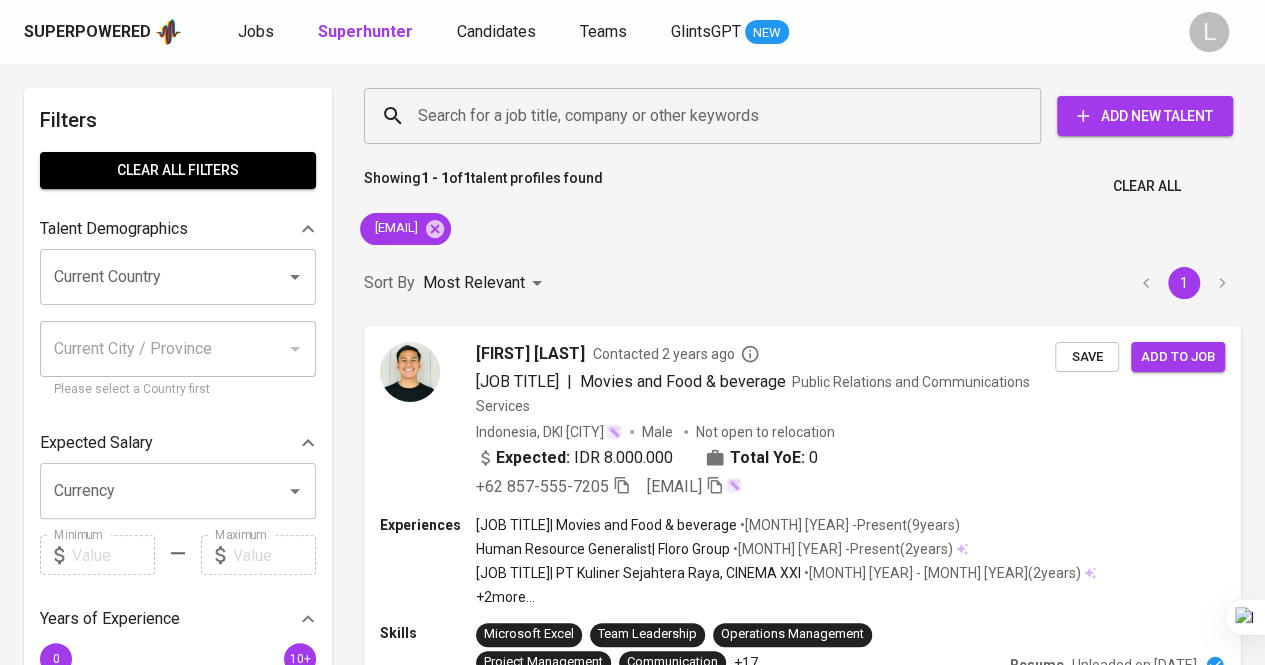 scroll, scrollTop: 100, scrollLeft: 0, axis: vertical 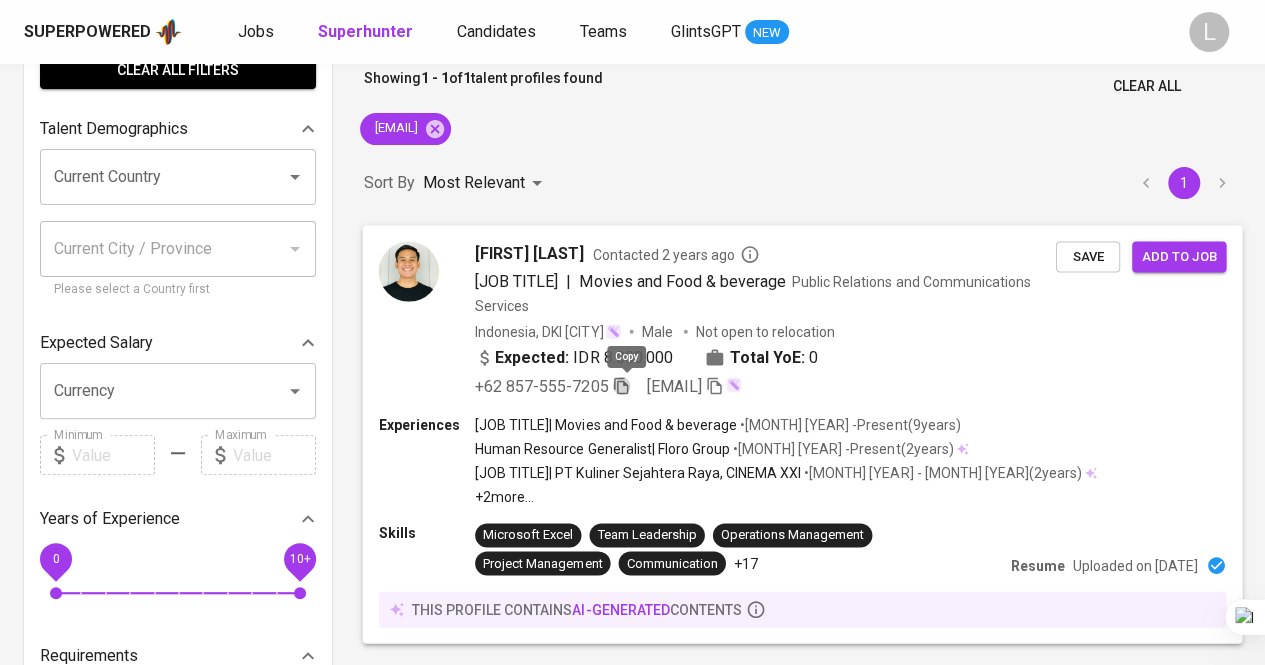 click 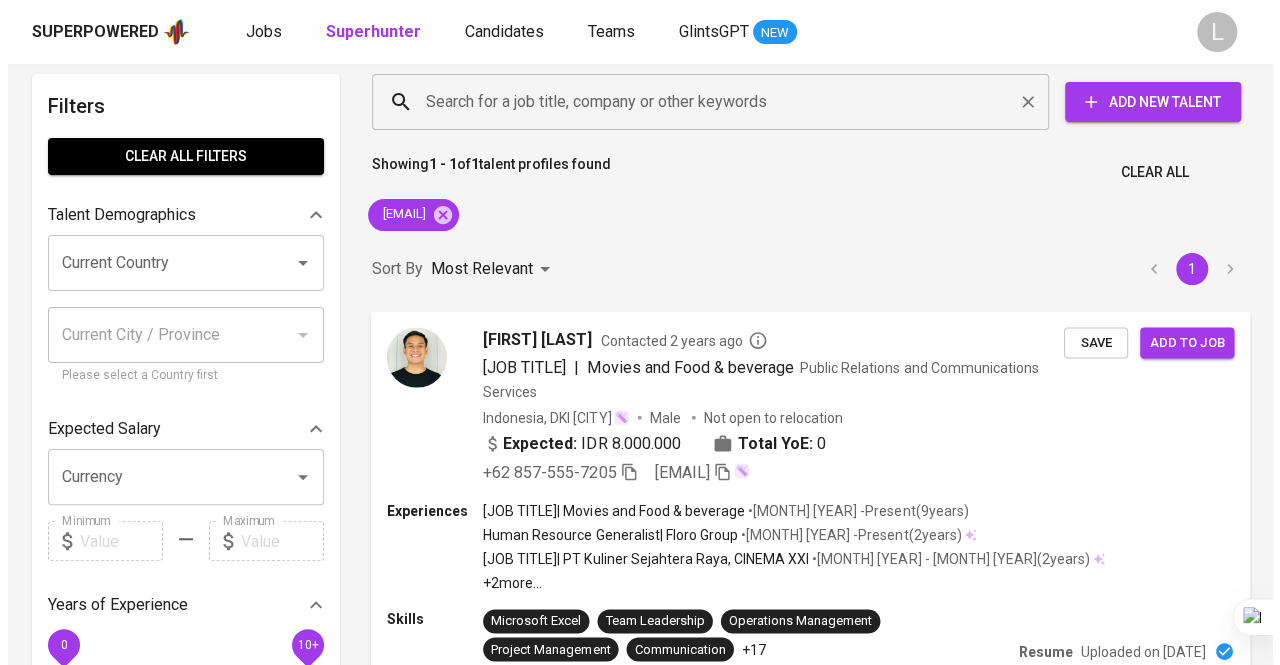 scroll, scrollTop: 0, scrollLeft: 0, axis: both 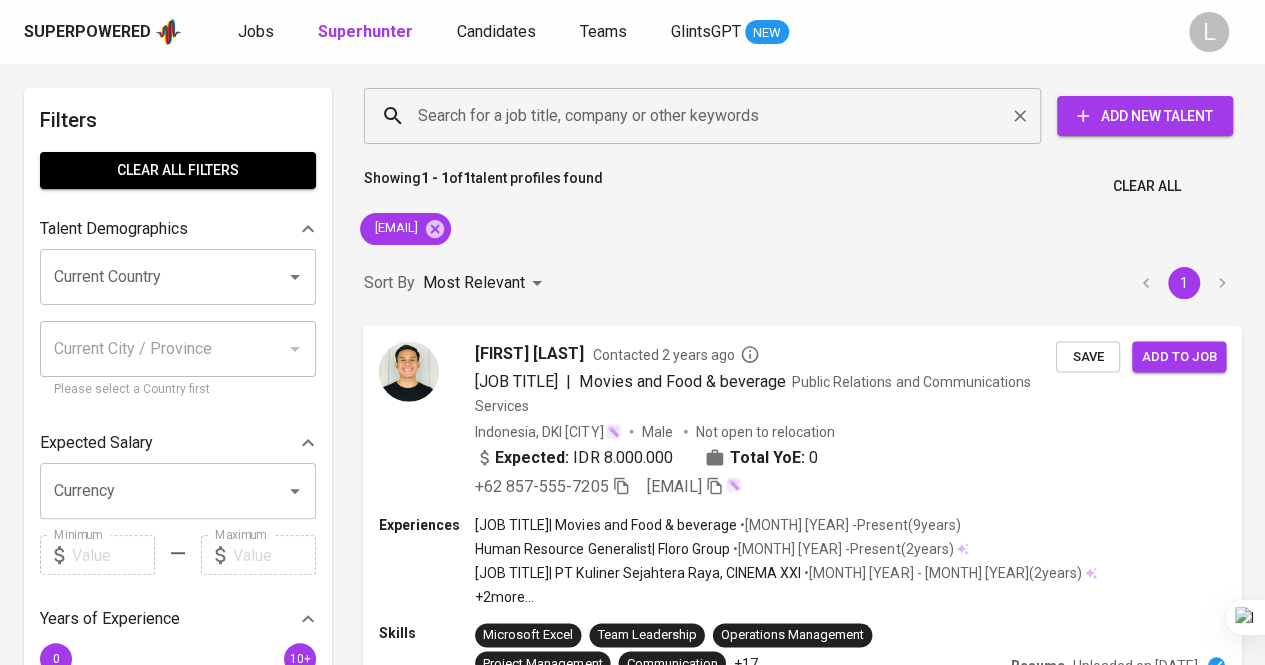 click on "Search for a job title, company or other keywords" at bounding box center [707, 116] 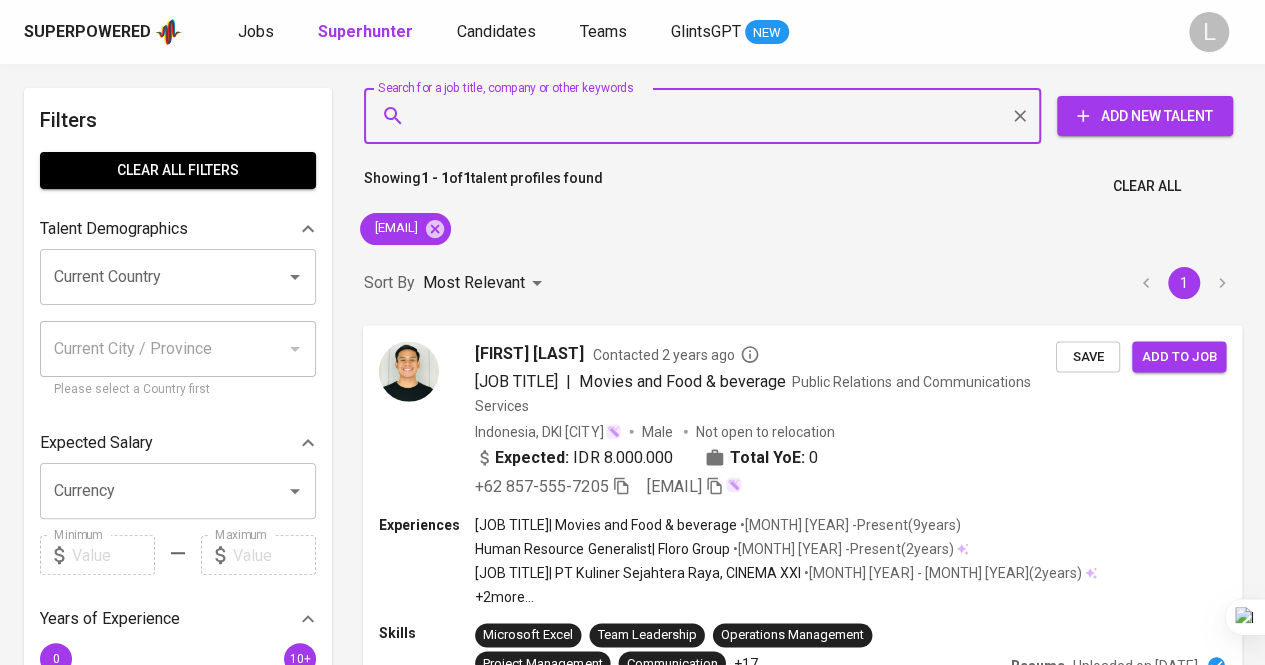paste on "[EMAIL]" 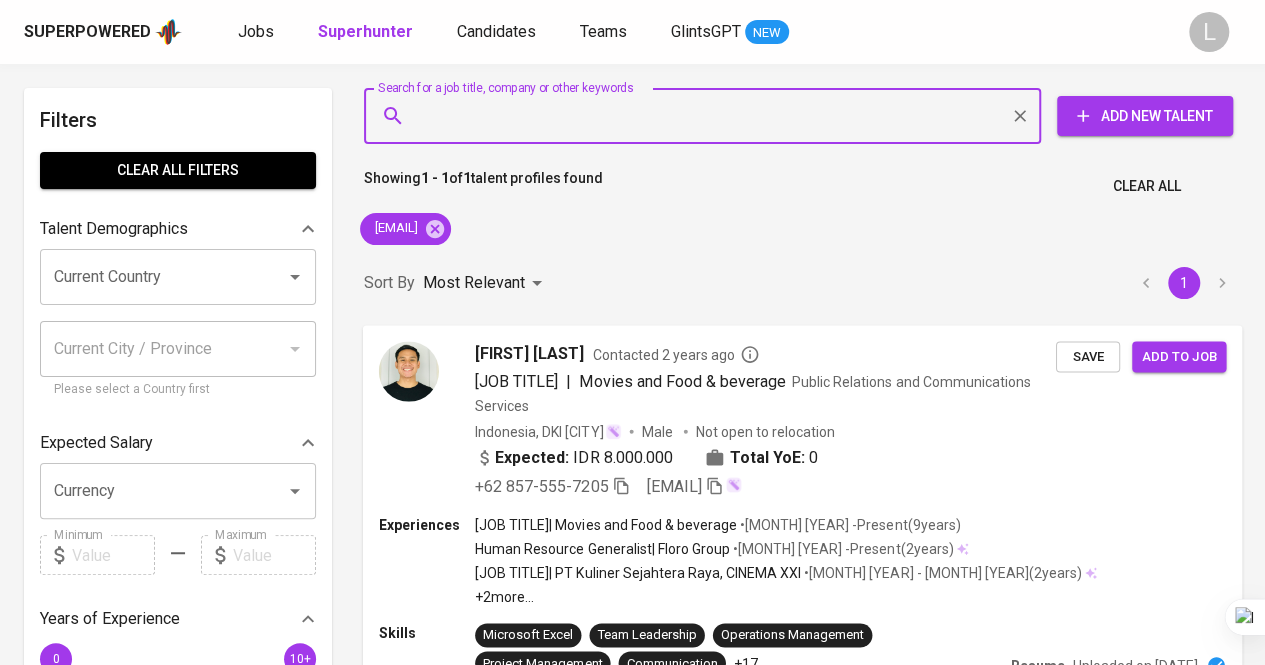 type on "[EMAIL]" 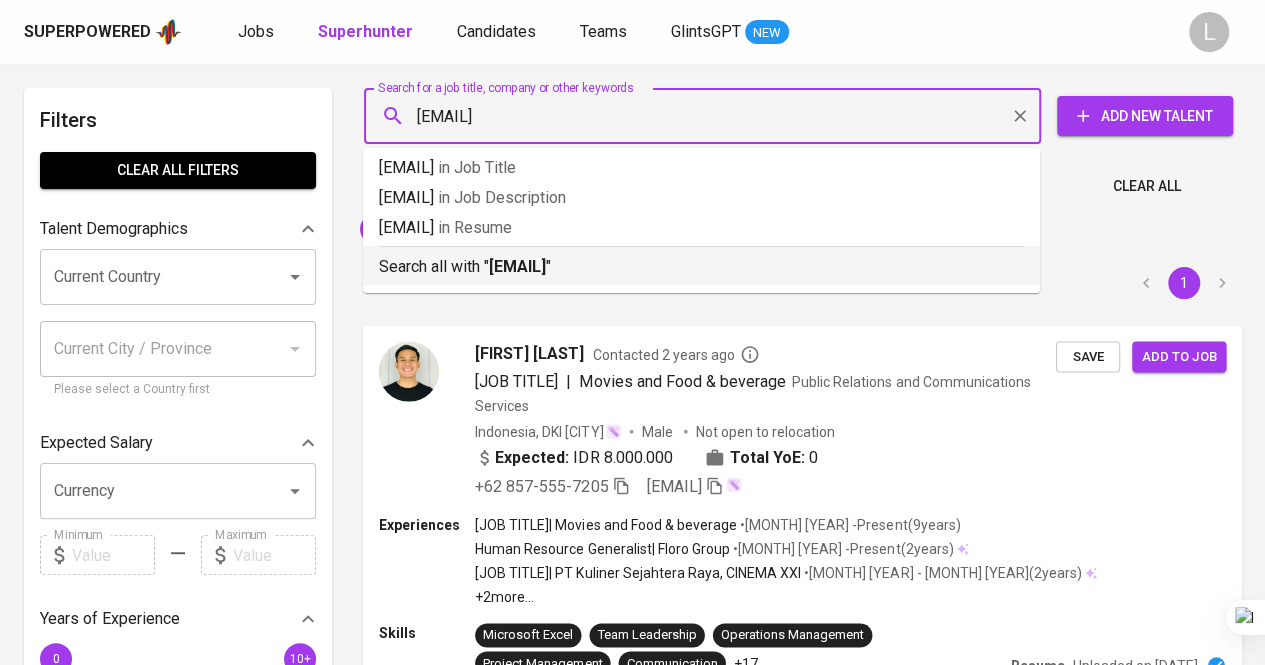 click on "[EMAIL]" at bounding box center (517, 266) 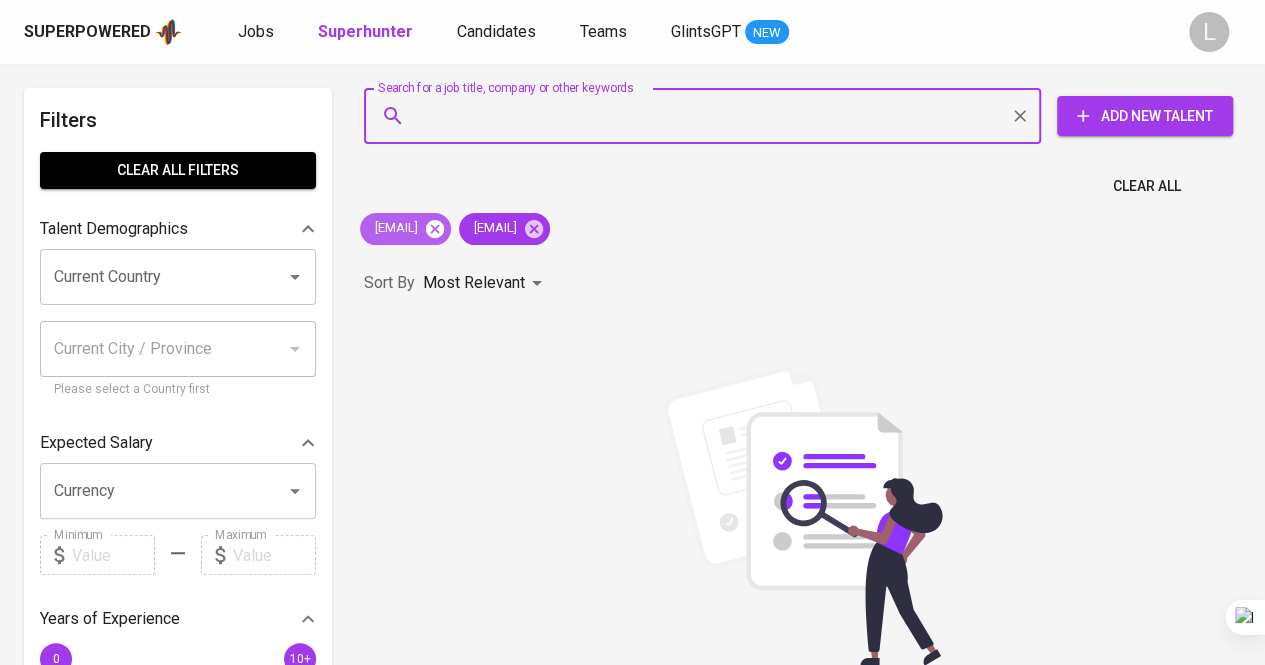 click 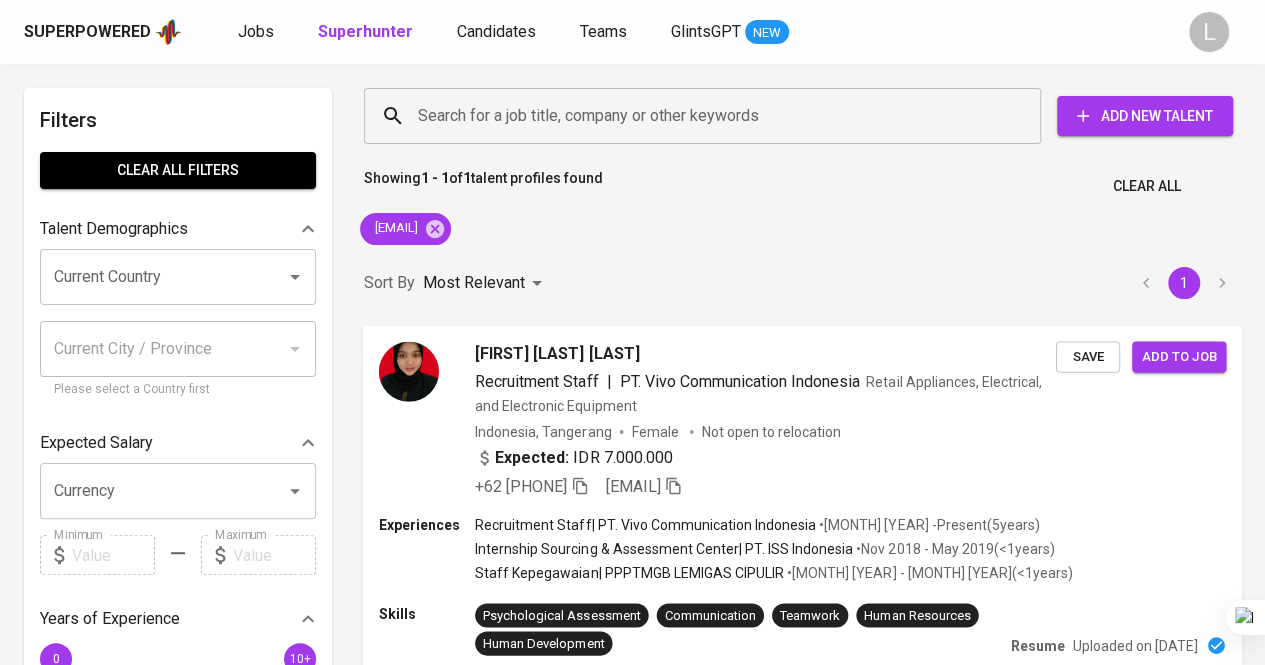 click on "Expected:   IDR 7.000.000" at bounding box center [765, 459] 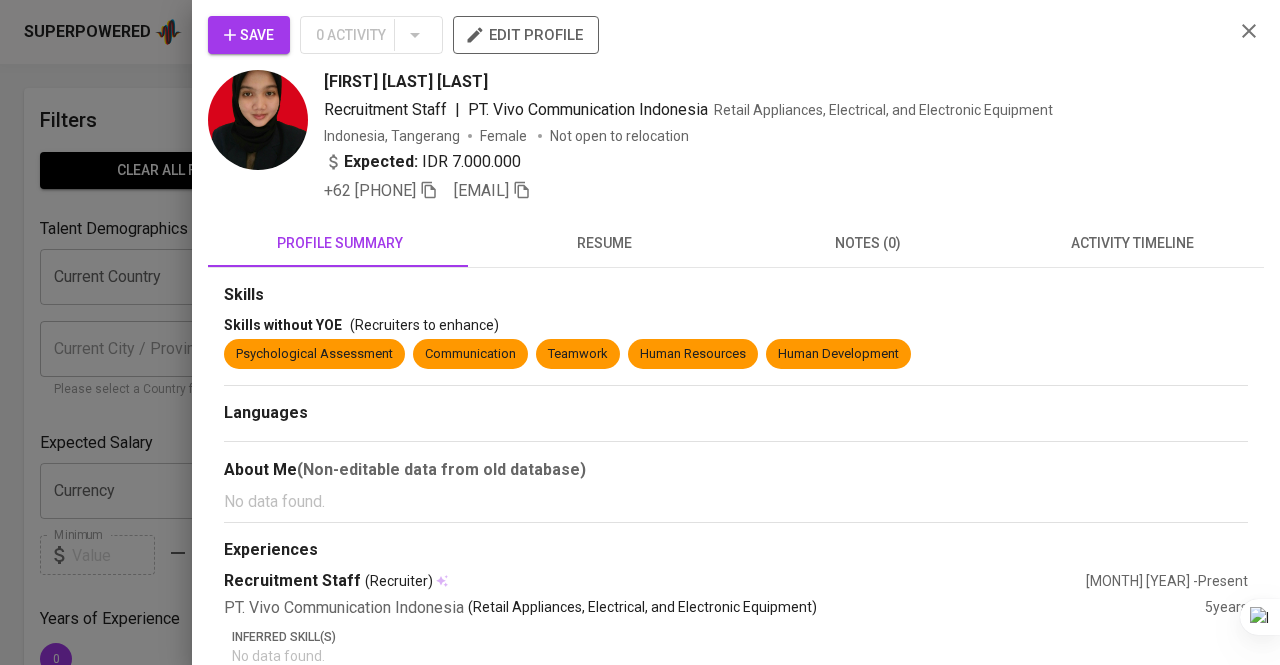 click on "About Me  (Non-editable data from old database)" at bounding box center [736, 470] 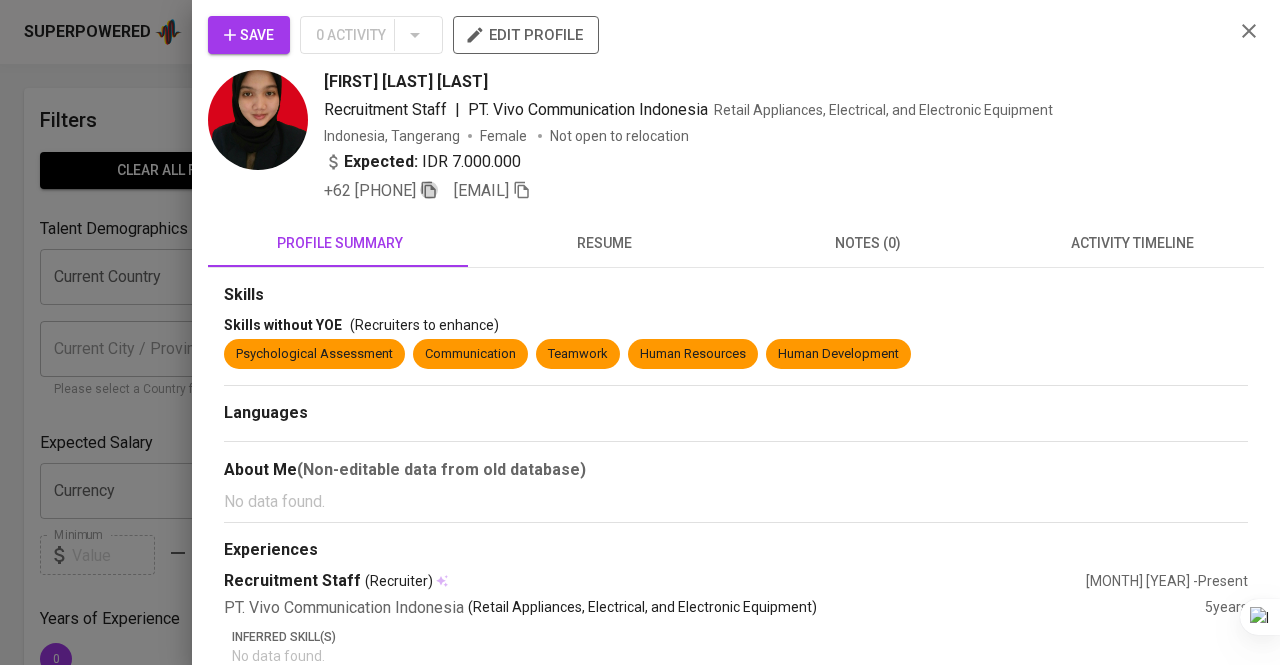 click 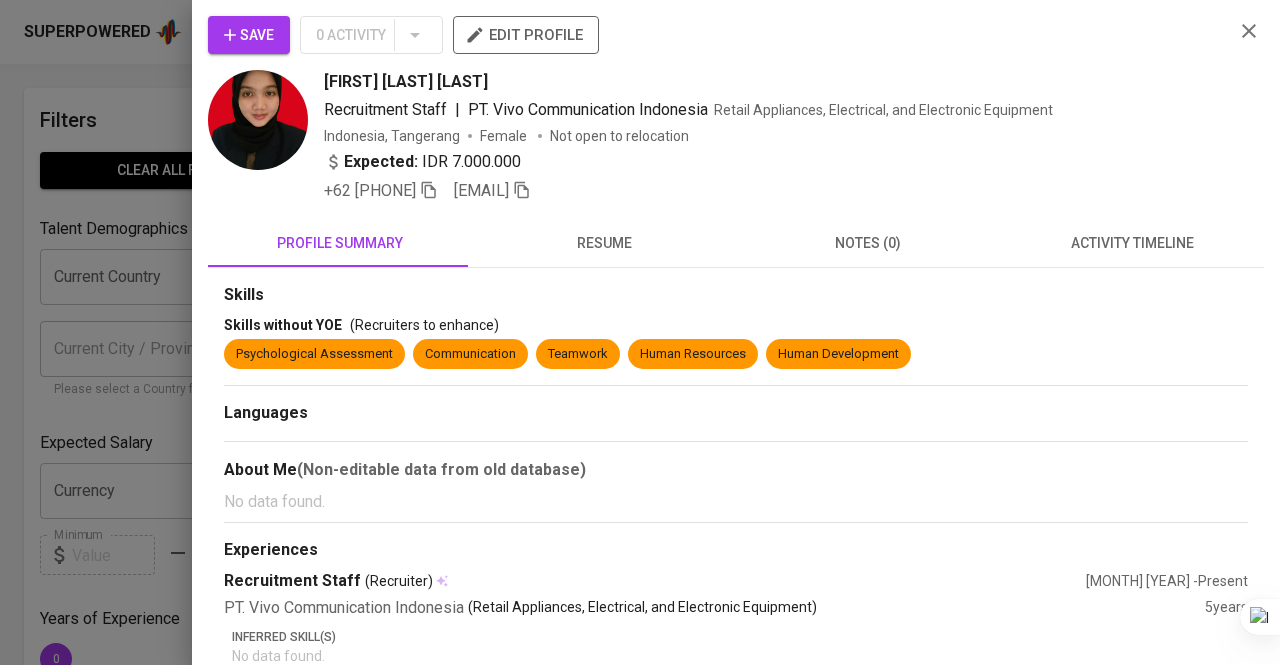 click at bounding box center [640, 332] 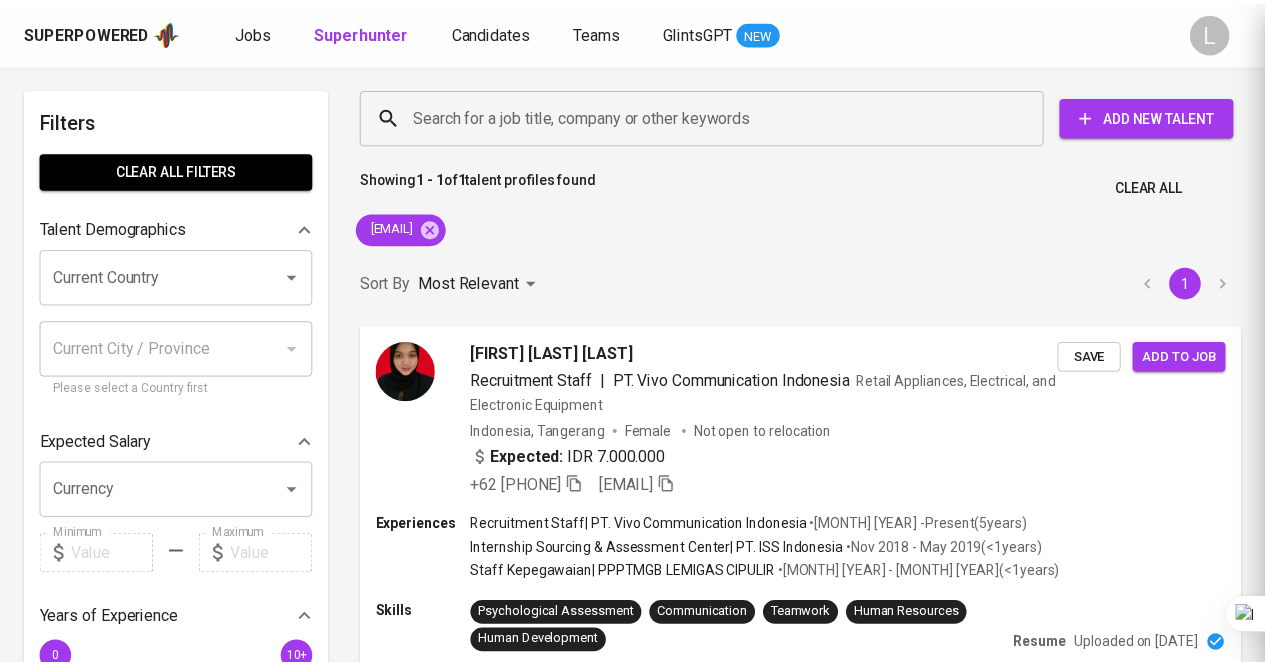 scroll, scrollTop: 4, scrollLeft: 0, axis: vertical 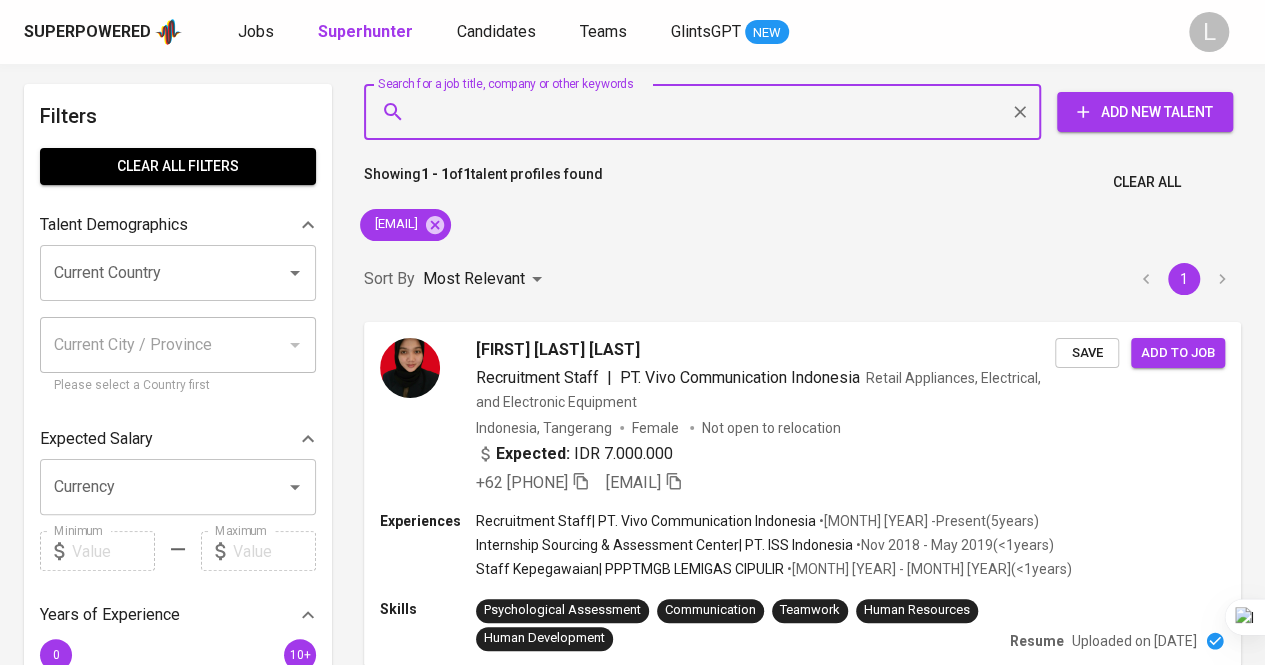click on "Search for a job title, company or other keywords" at bounding box center (707, 112) 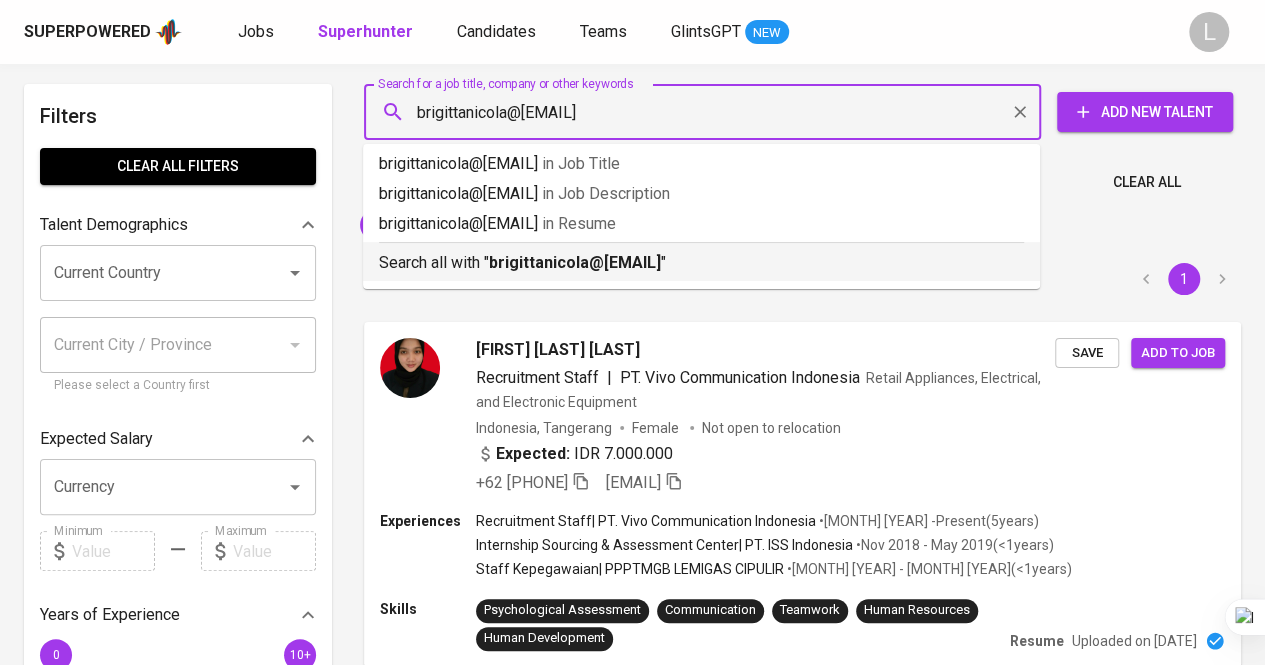 drag, startPoint x: 569, startPoint y: 256, endPoint x: 585, endPoint y: 244, distance: 20 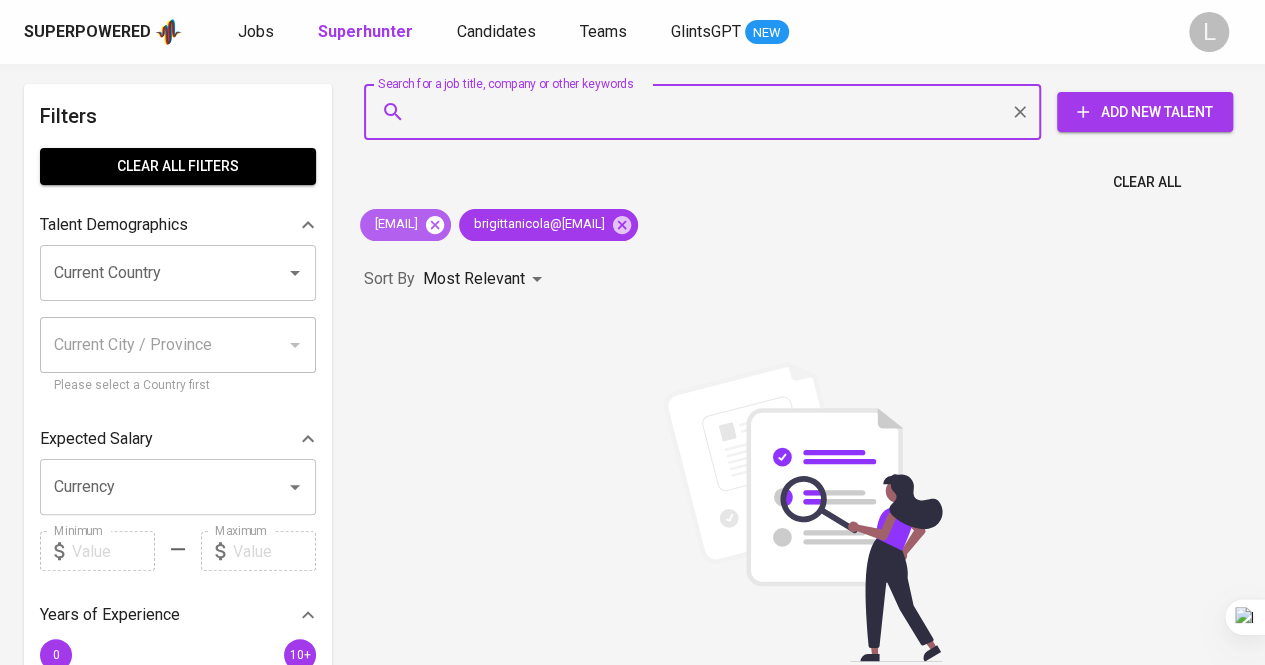 click 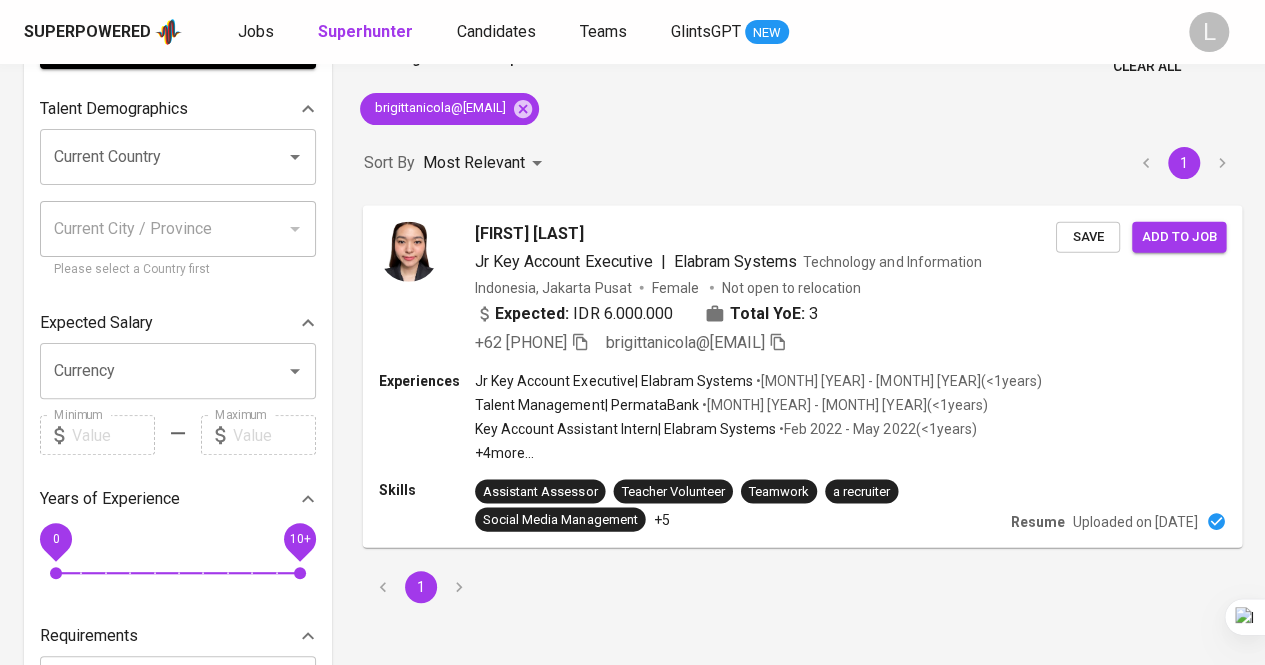 scroll, scrollTop: 204, scrollLeft: 0, axis: vertical 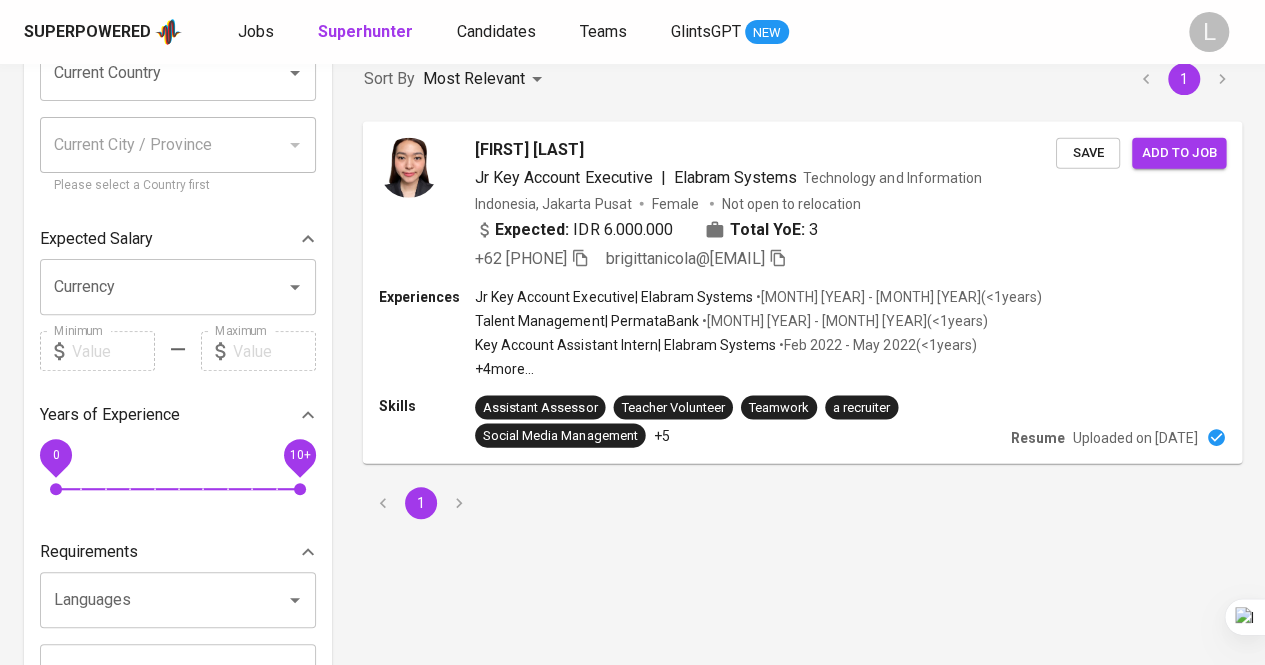 click 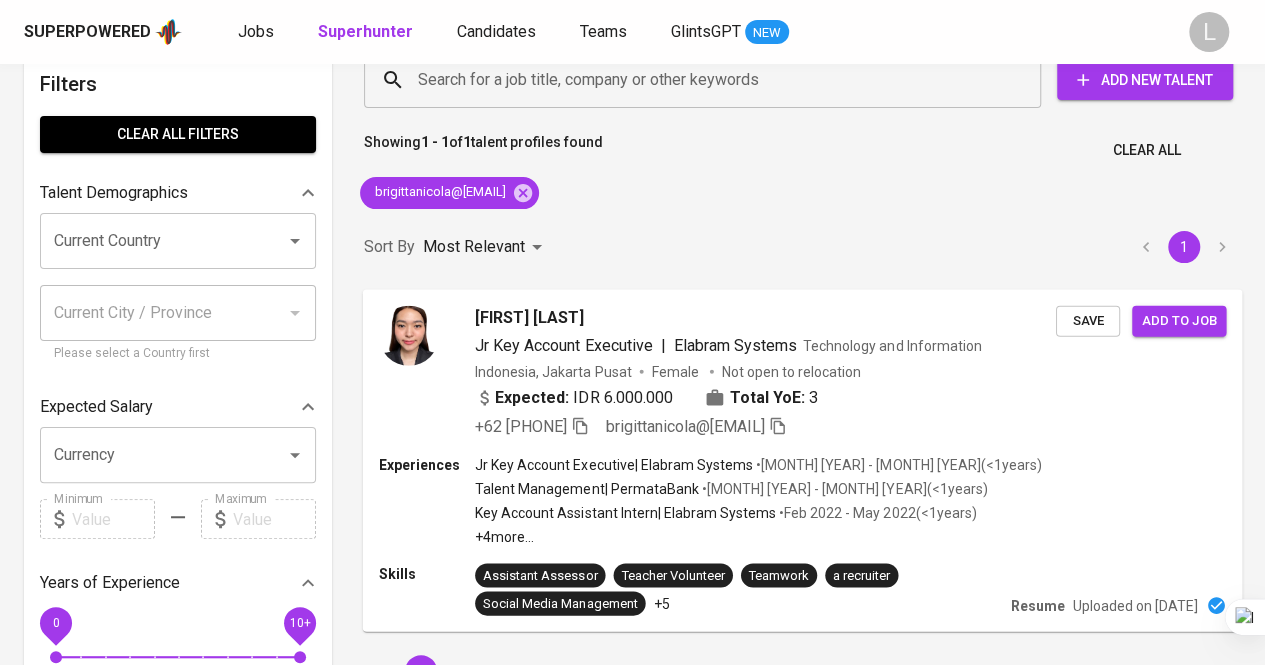 scroll, scrollTop: 0, scrollLeft: 0, axis: both 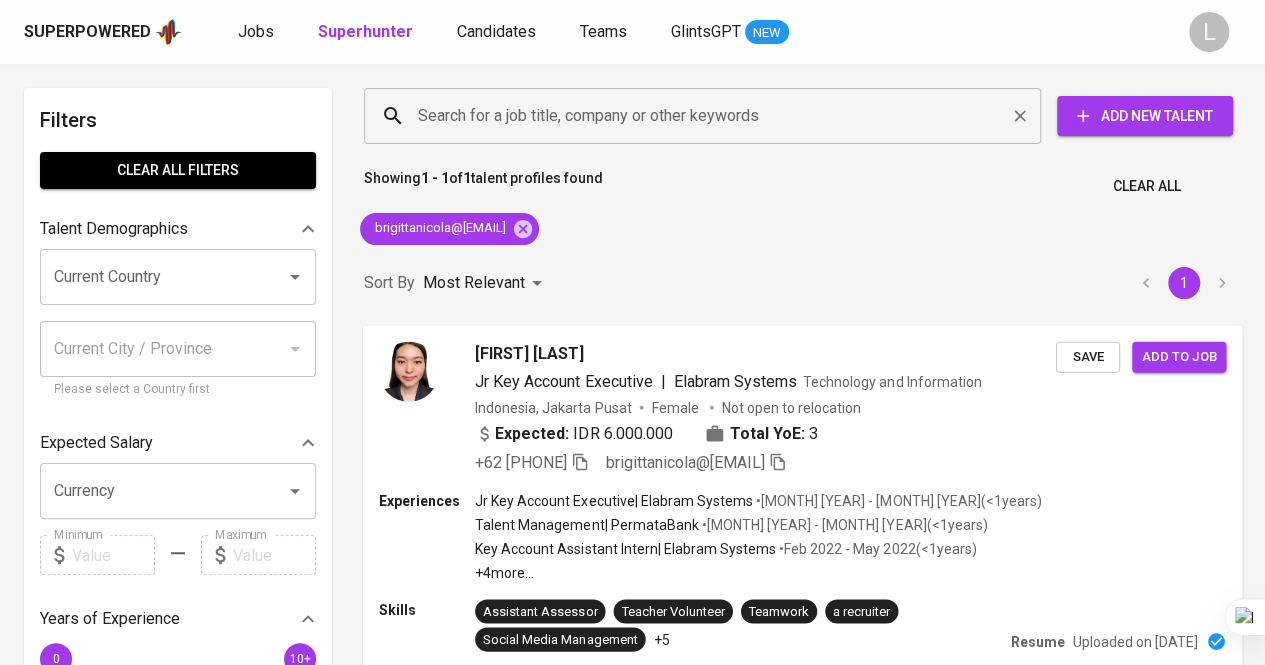 click on "Search for a job title, company or other keywords" at bounding box center [707, 116] 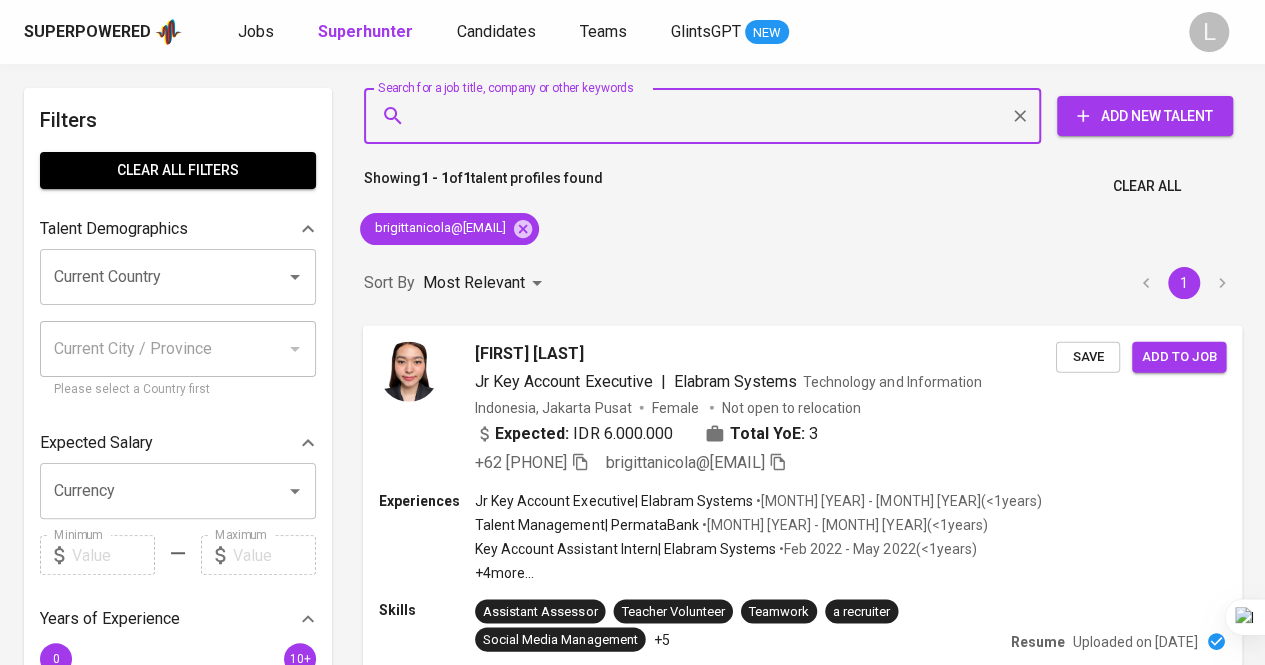 paste on "[EMAIL]" 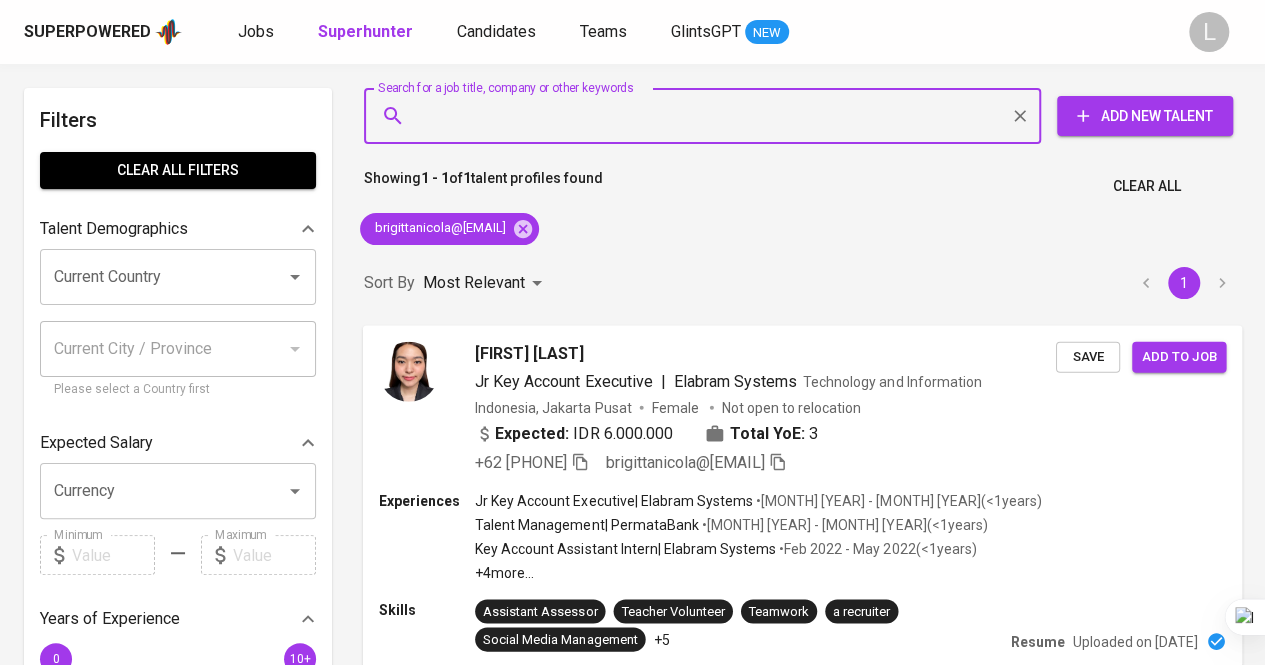 type on "[EMAIL]" 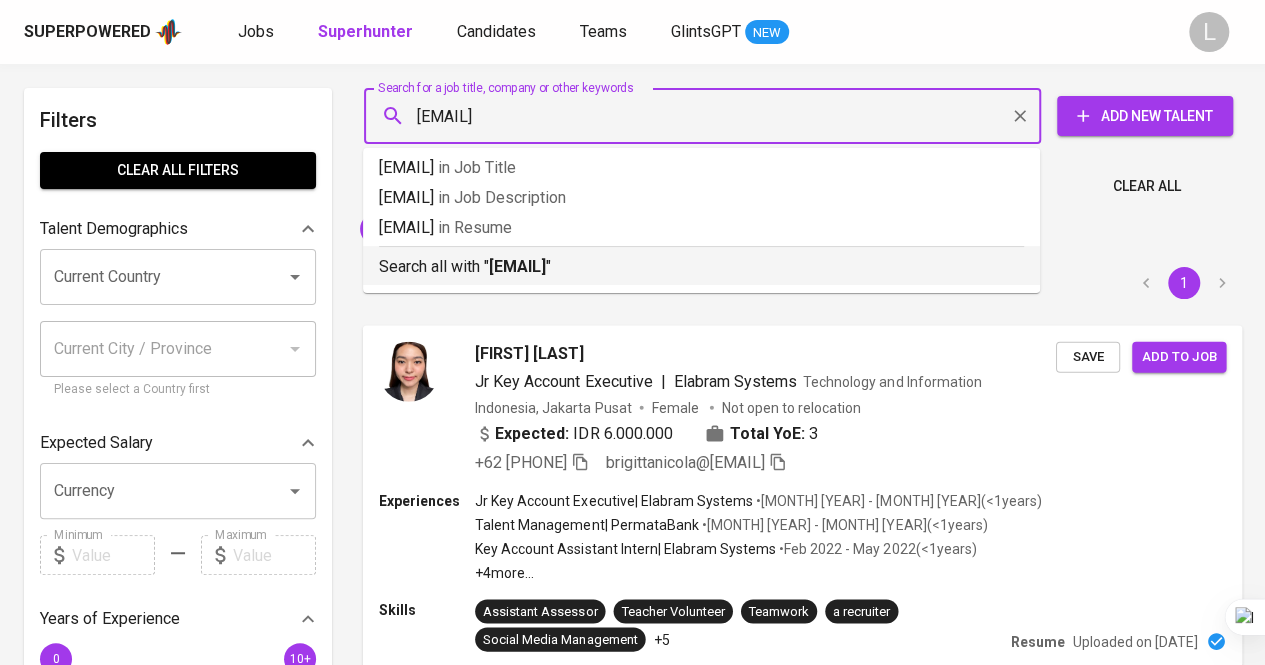 click on "[EMAIL]" at bounding box center (517, 266) 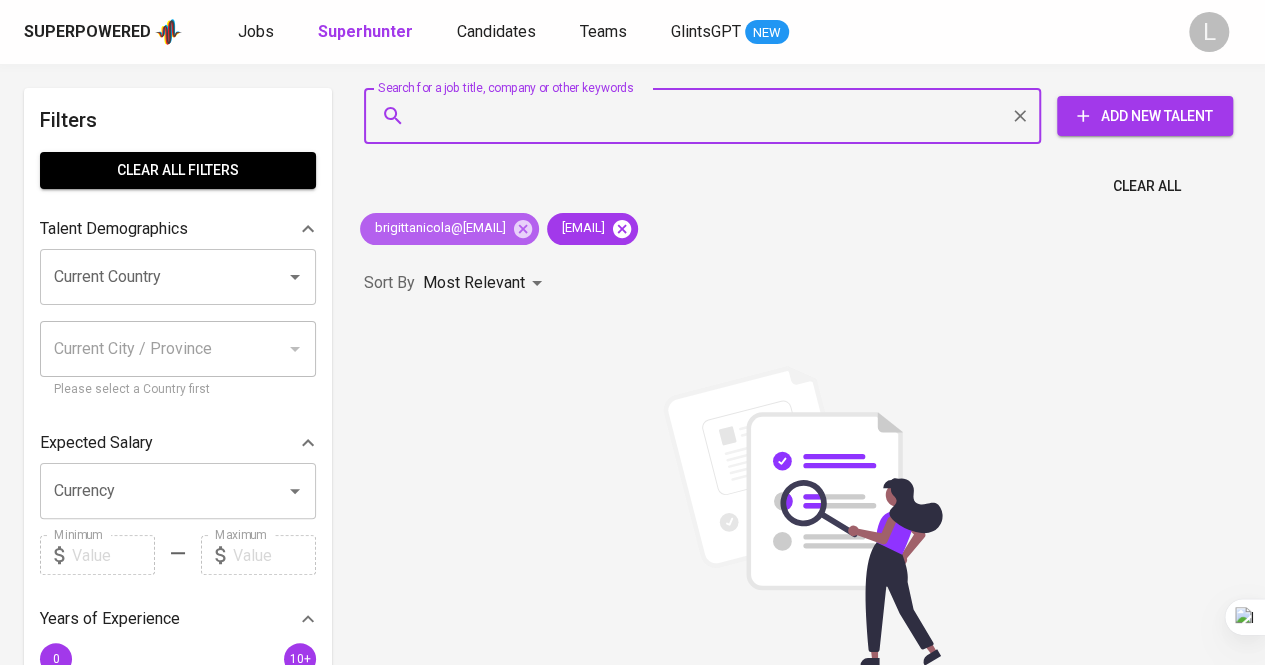 click 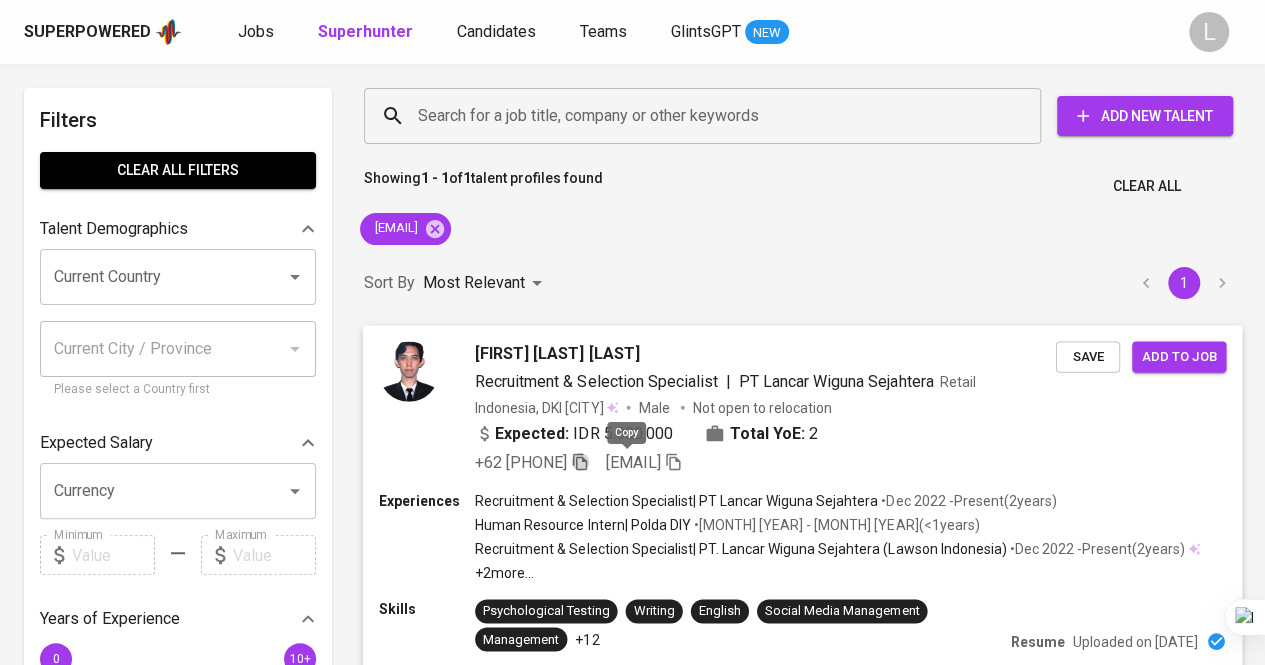 click 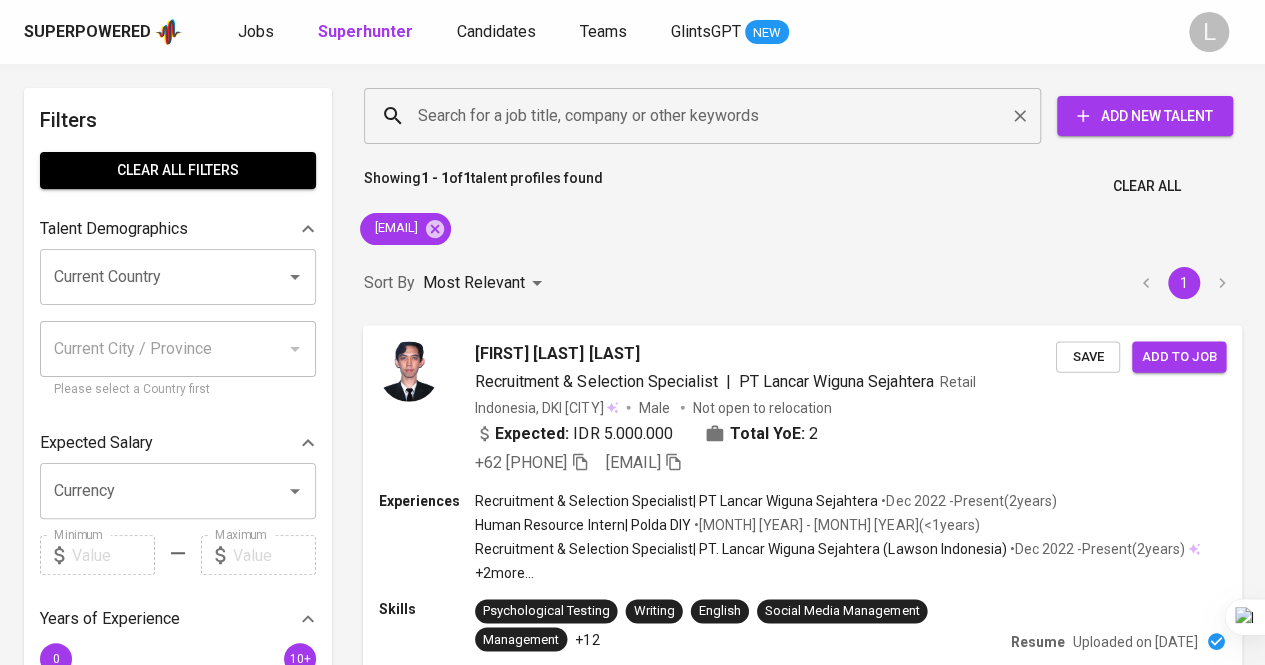 click on "Search for a job title, company or other keywords" at bounding box center [707, 116] 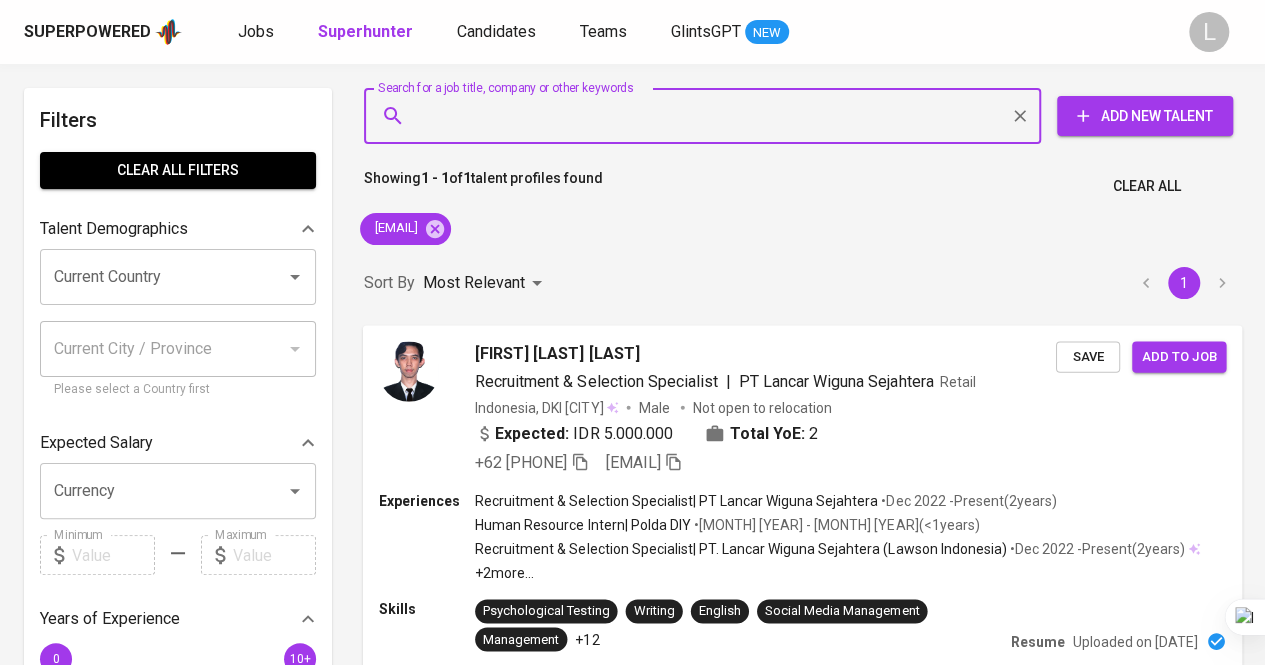 paste on "[EMAIL]" 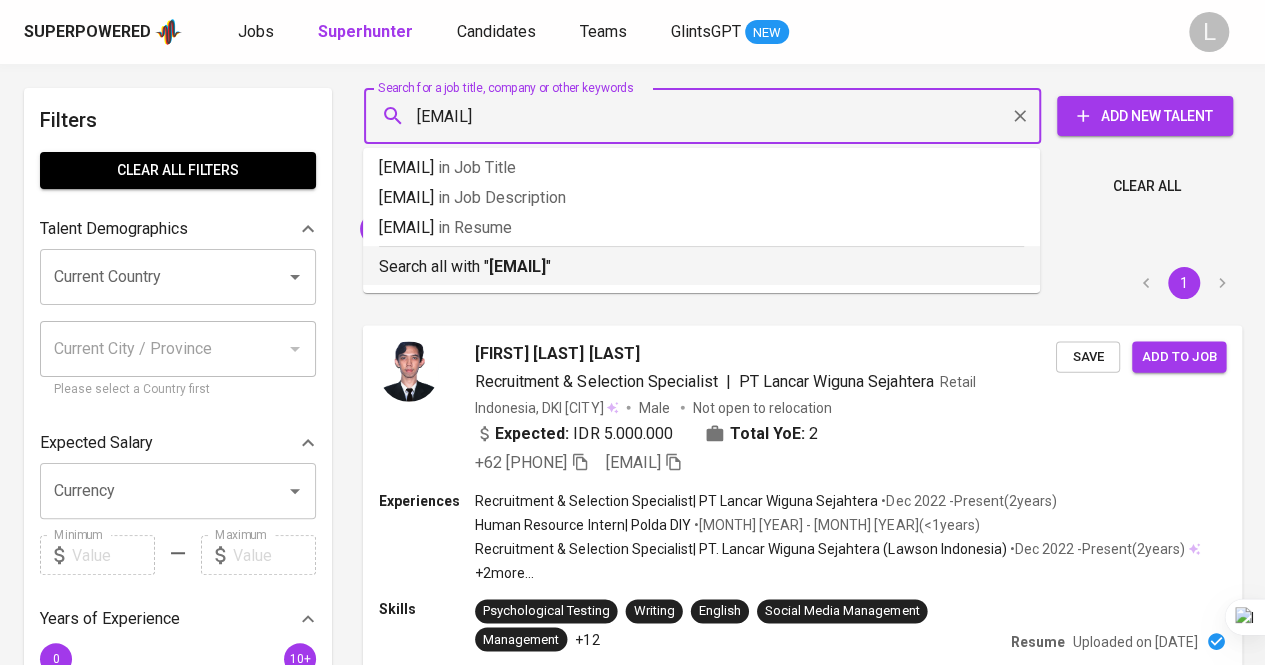 click on "[EMAIL]" at bounding box center (517, 266) 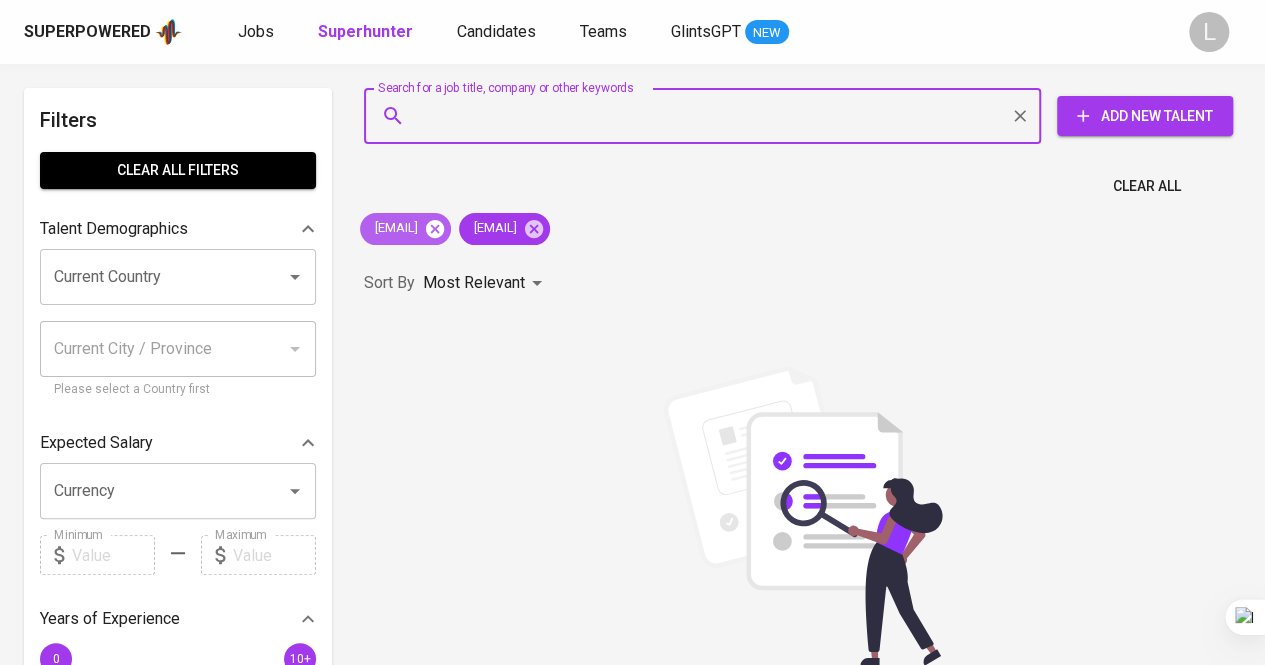 click 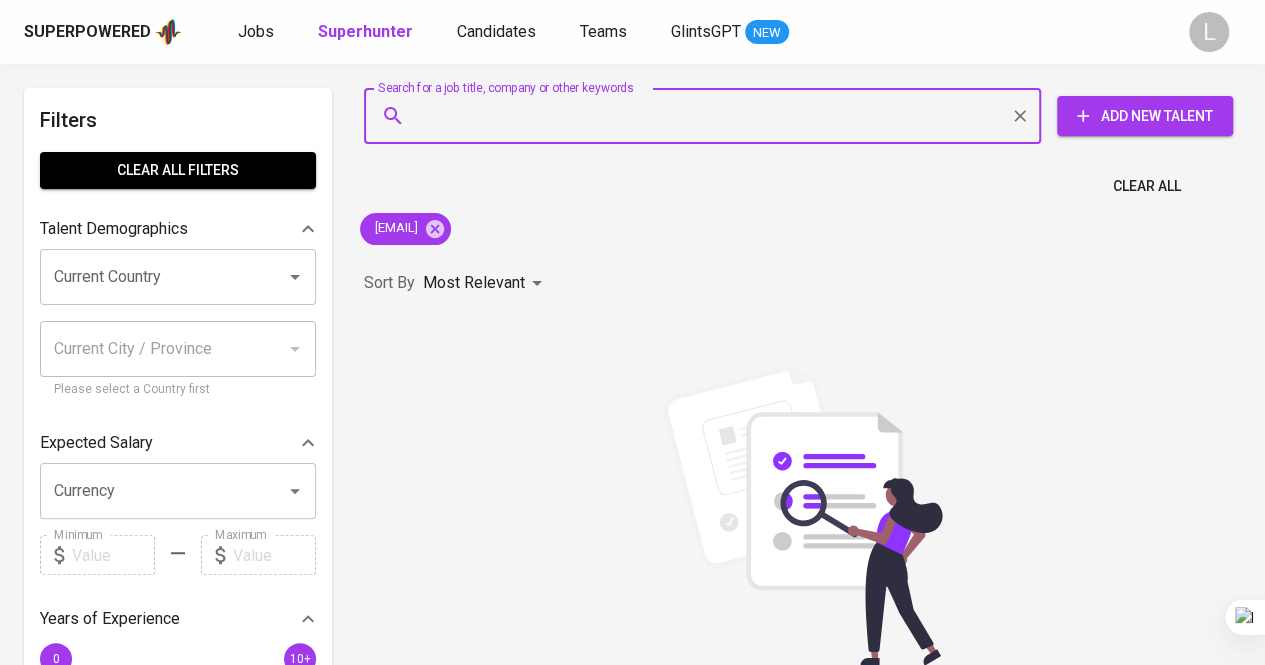 click on "Search for a job title, company or other keywords" at bounding box center [707, 116] 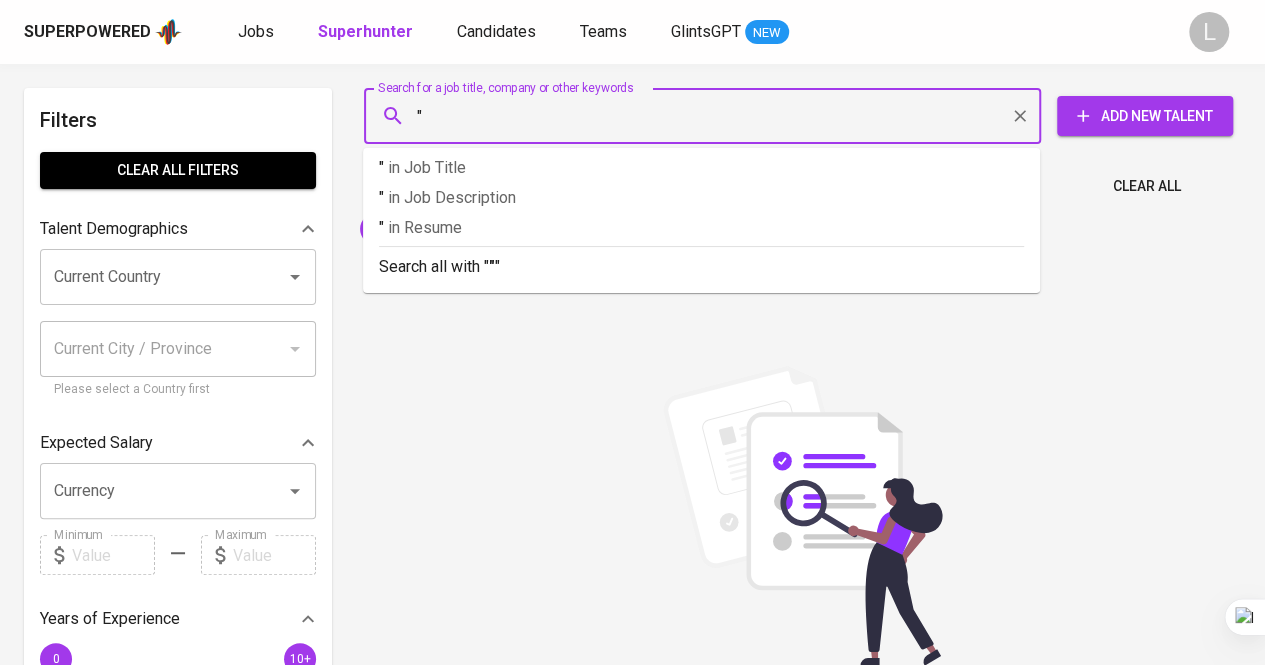 paste on "[EMAIL]" 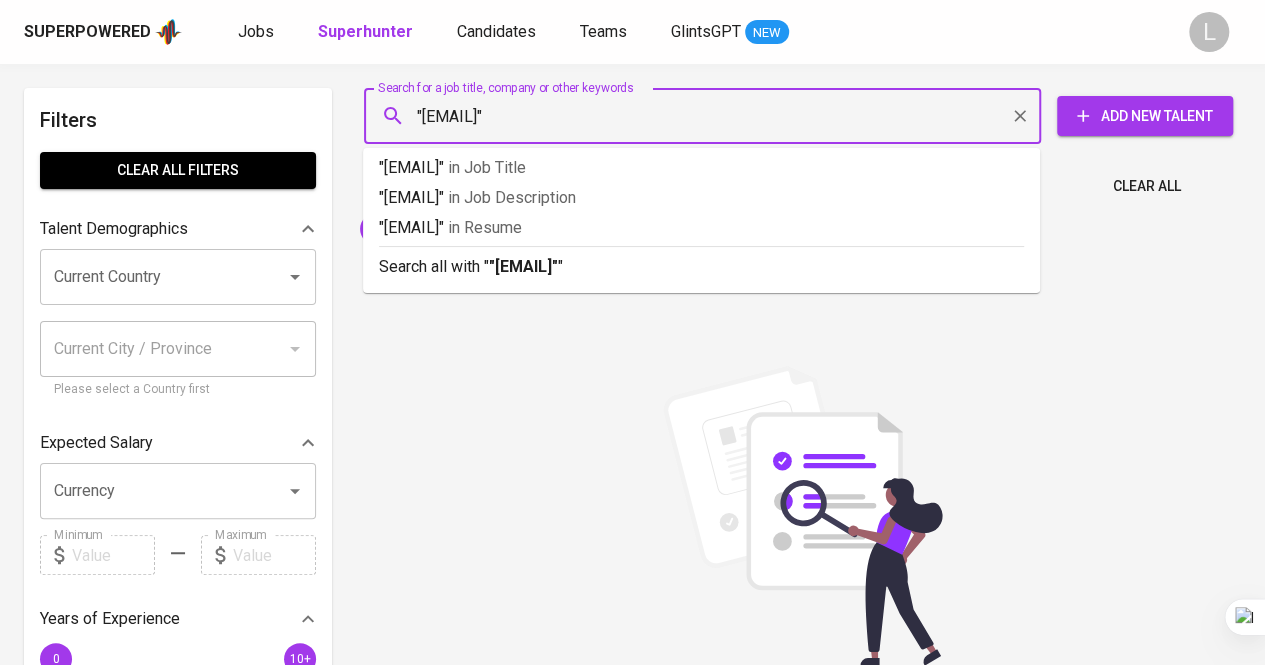 drag, startPoint x: 591, startPoint y: 106, endPoint x: 338, endPoint y: 112, distance: 253.07114 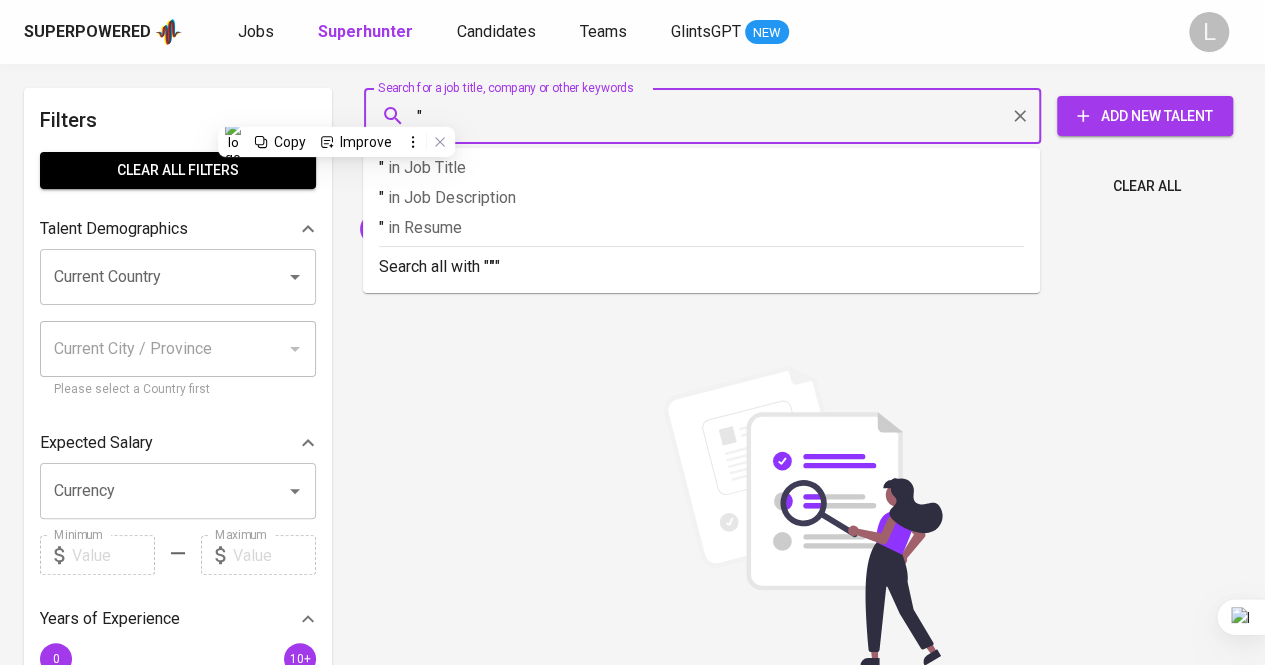 paste on "[FIRST] [LAST] [LAST]" 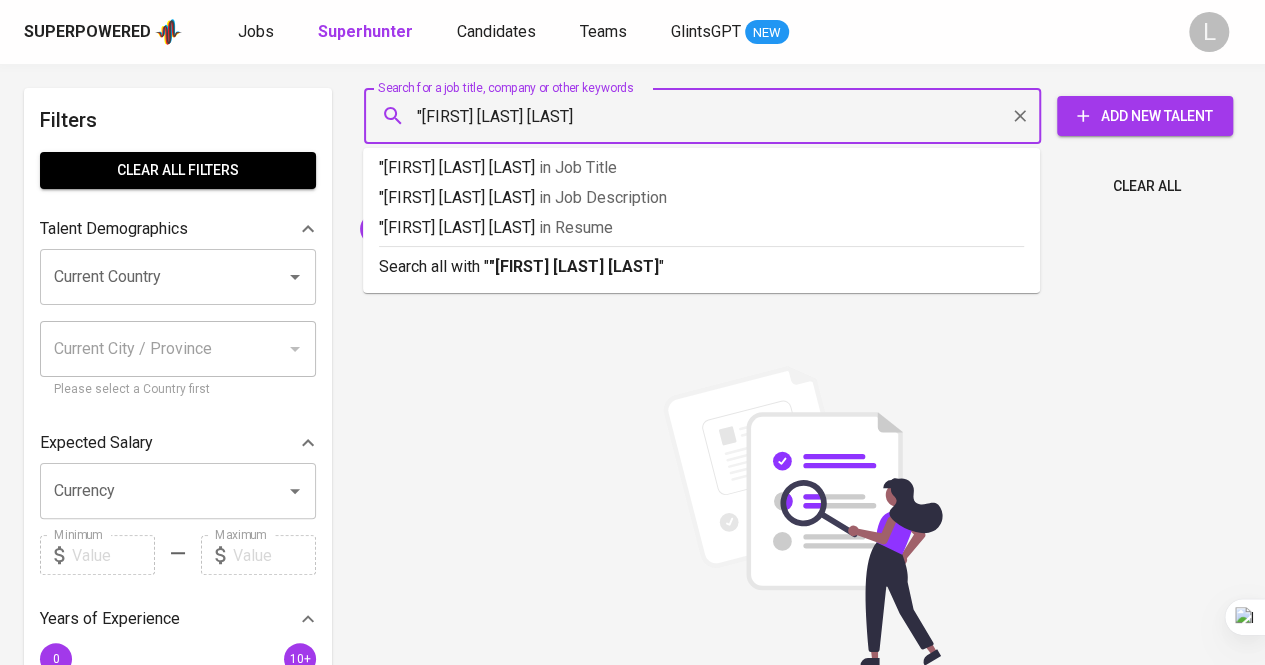 type on ""[FIRST] [LAST]"" 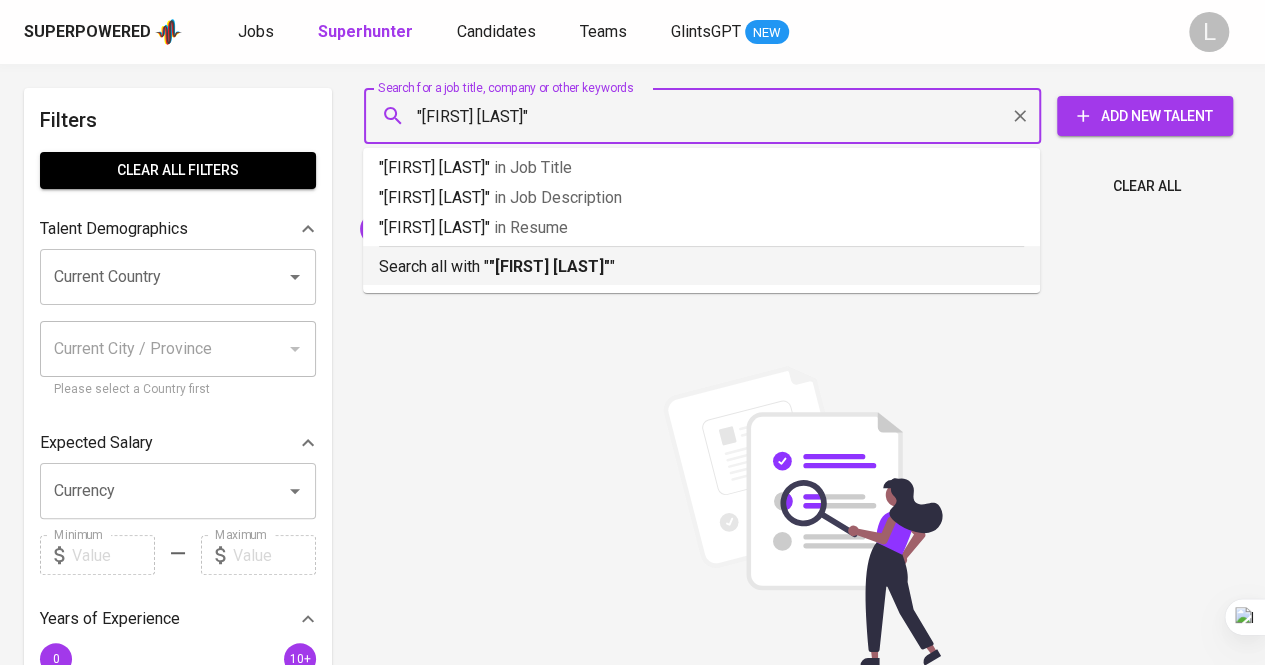click on "Search all with "[FULL NAME]"" at bounding box center [701, 262] 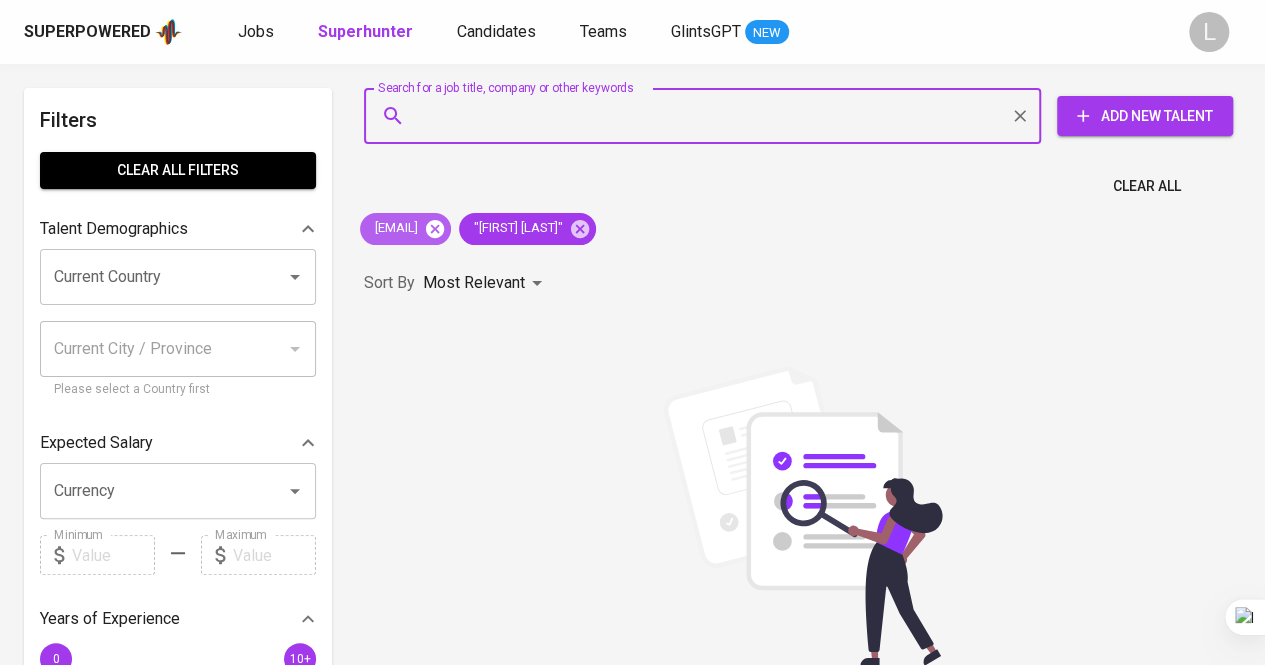 click 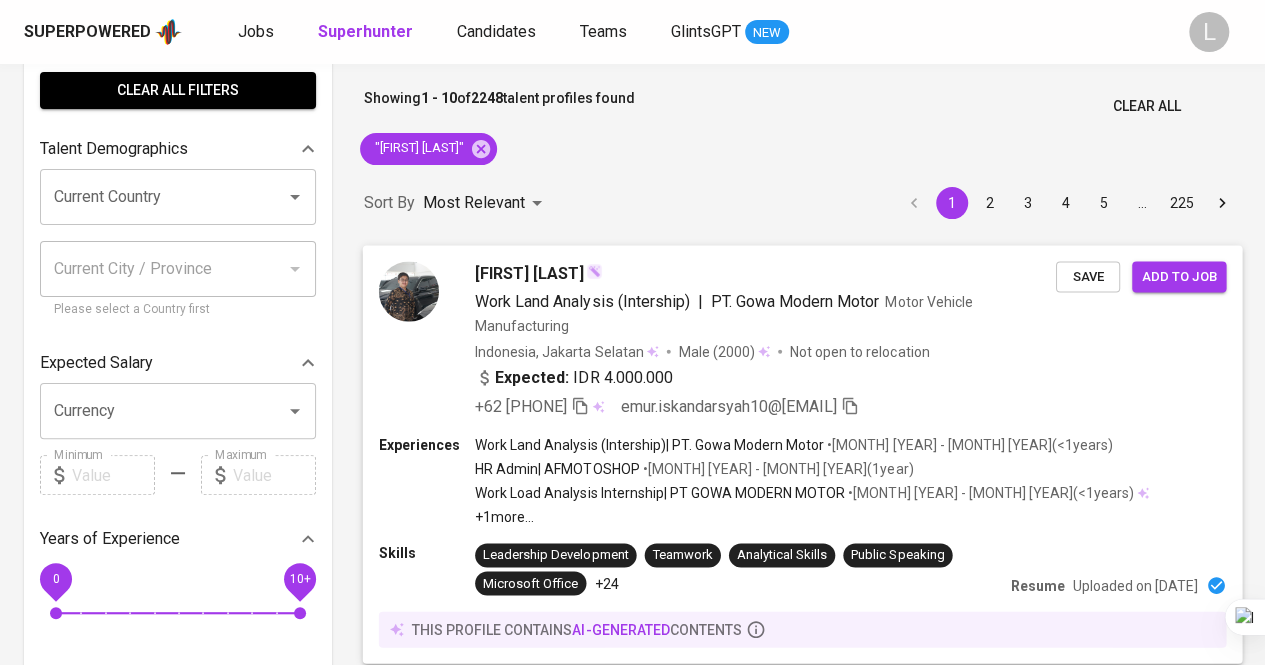scroll, scrollTop: 100, scrollLeft: 0, axis: vertical 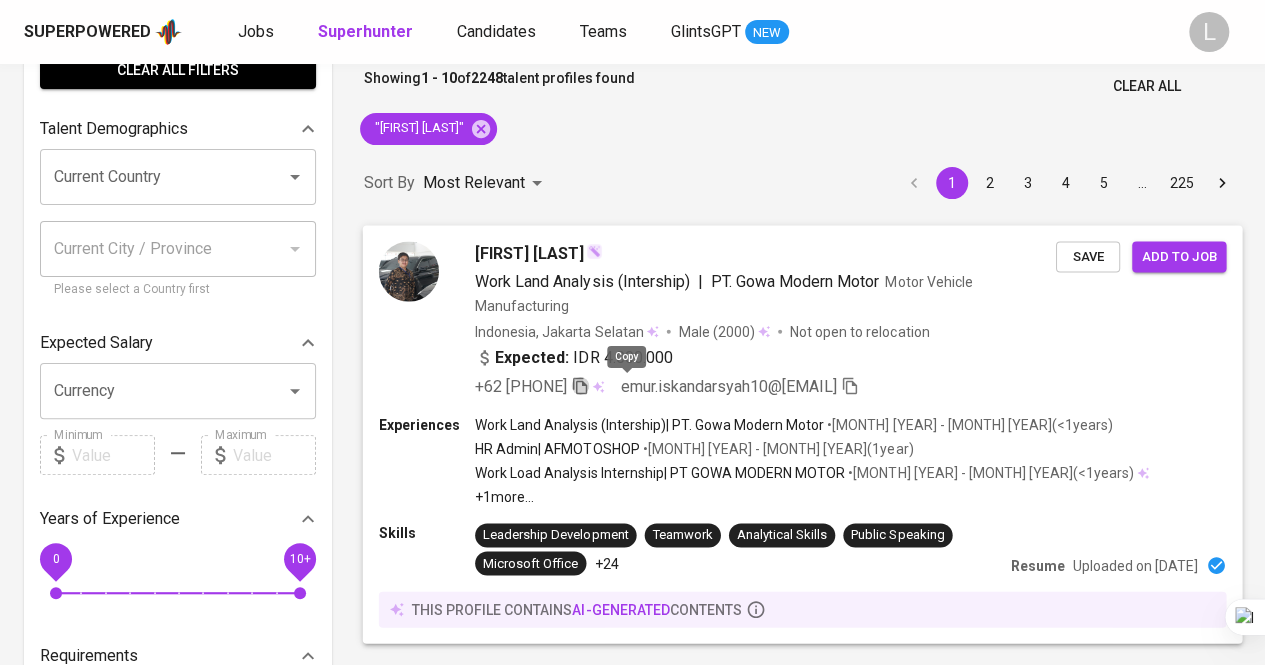click 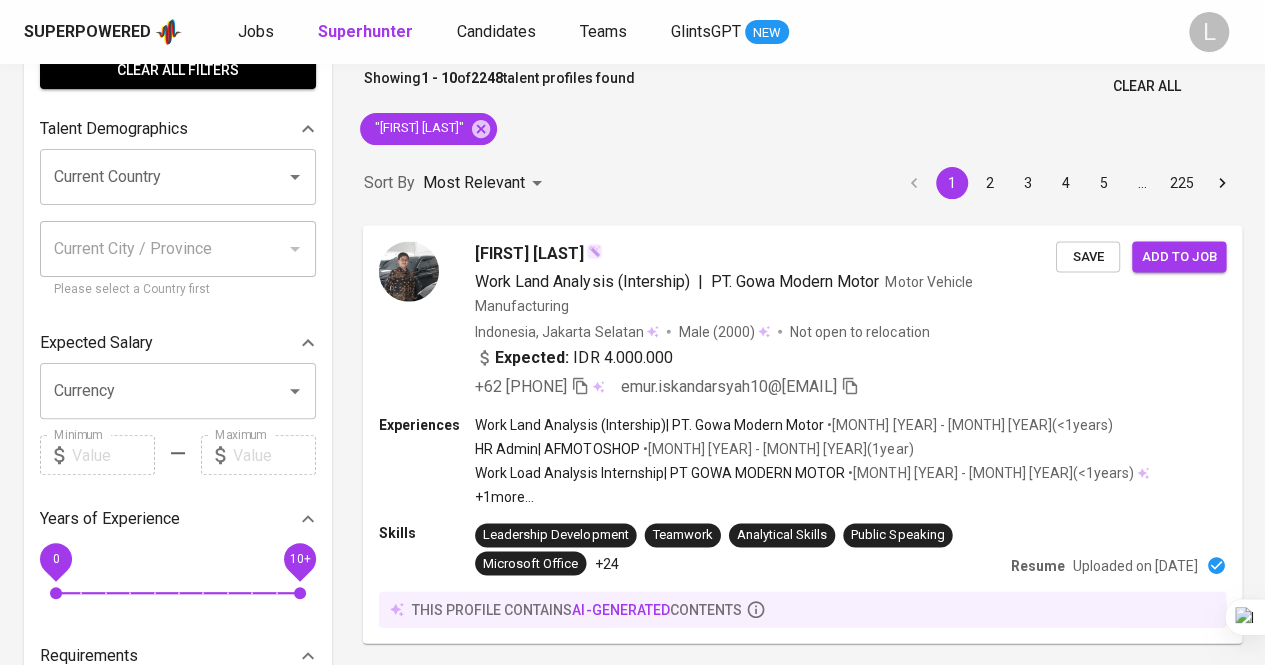 scroll, scrollTop: 0, scrollLeft: 0, axis: both 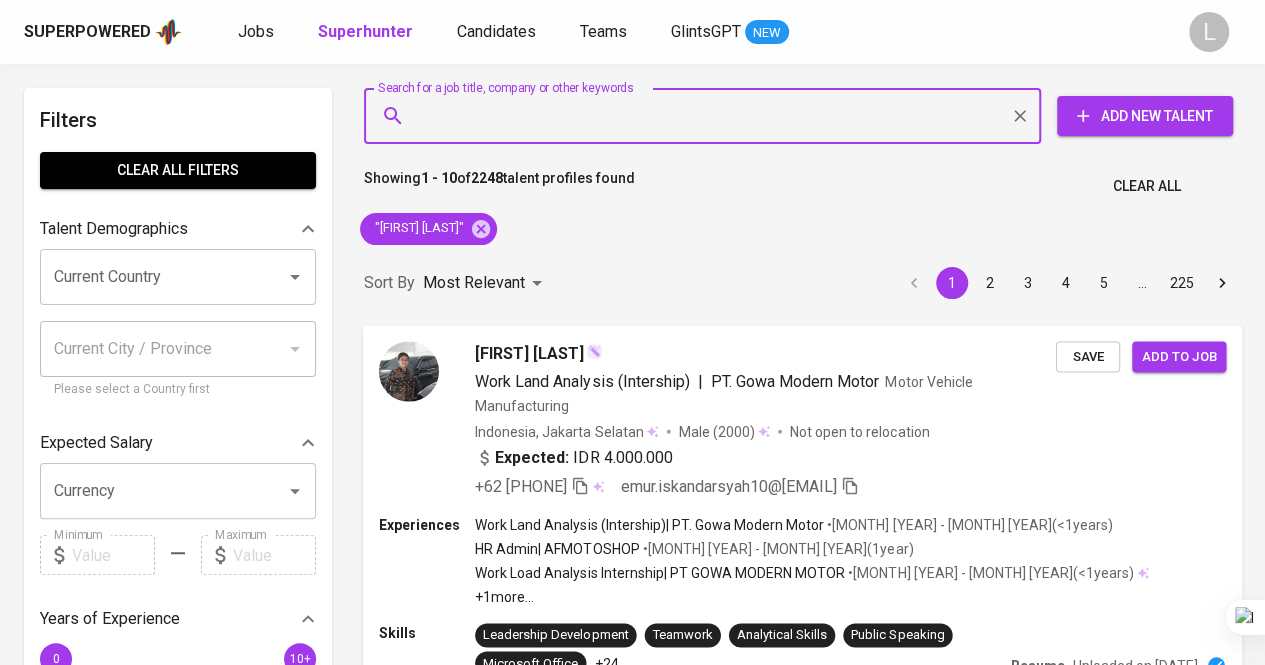 click on "Search for a job title, company or other keywords" at bounding box center [707, 116] 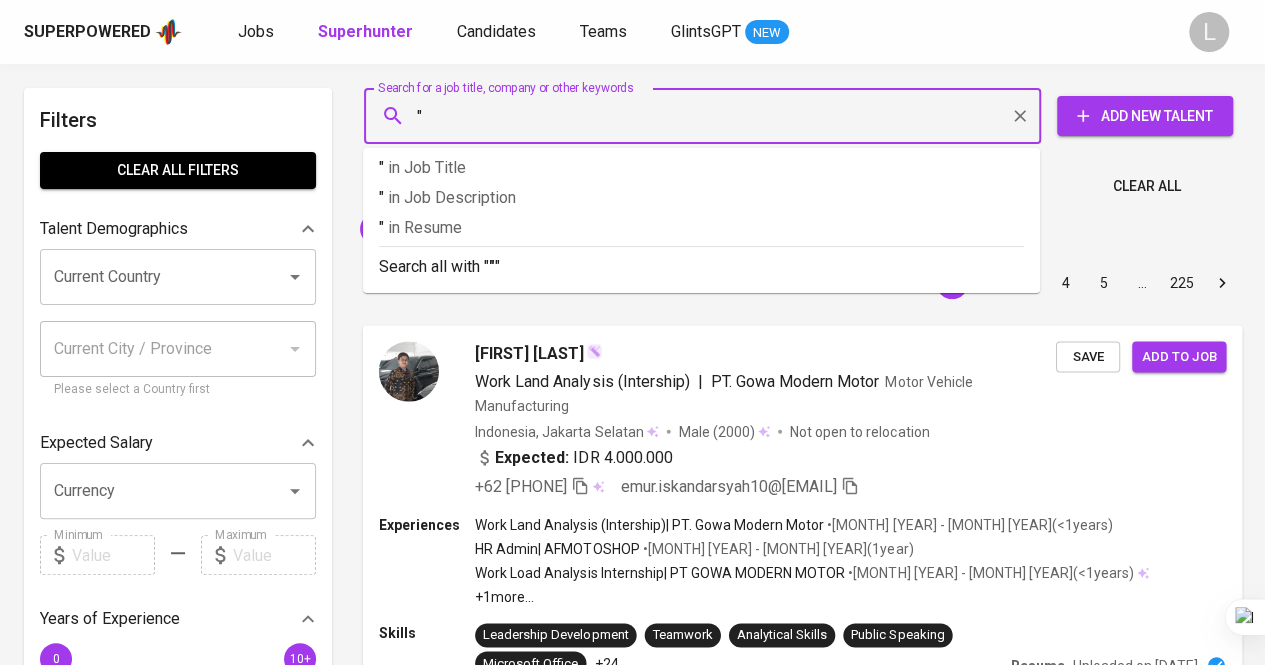 paste on "[FIRST] [LAST] [PRONOUN]" 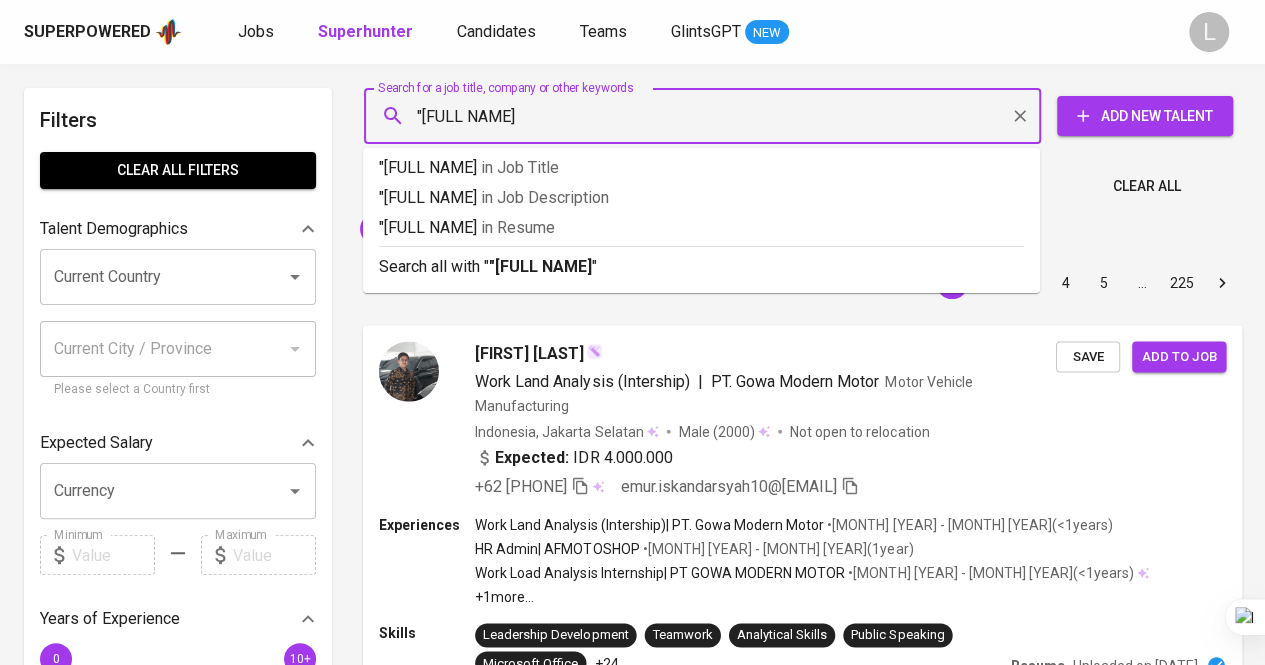 type on ""[FULL NAME]"" 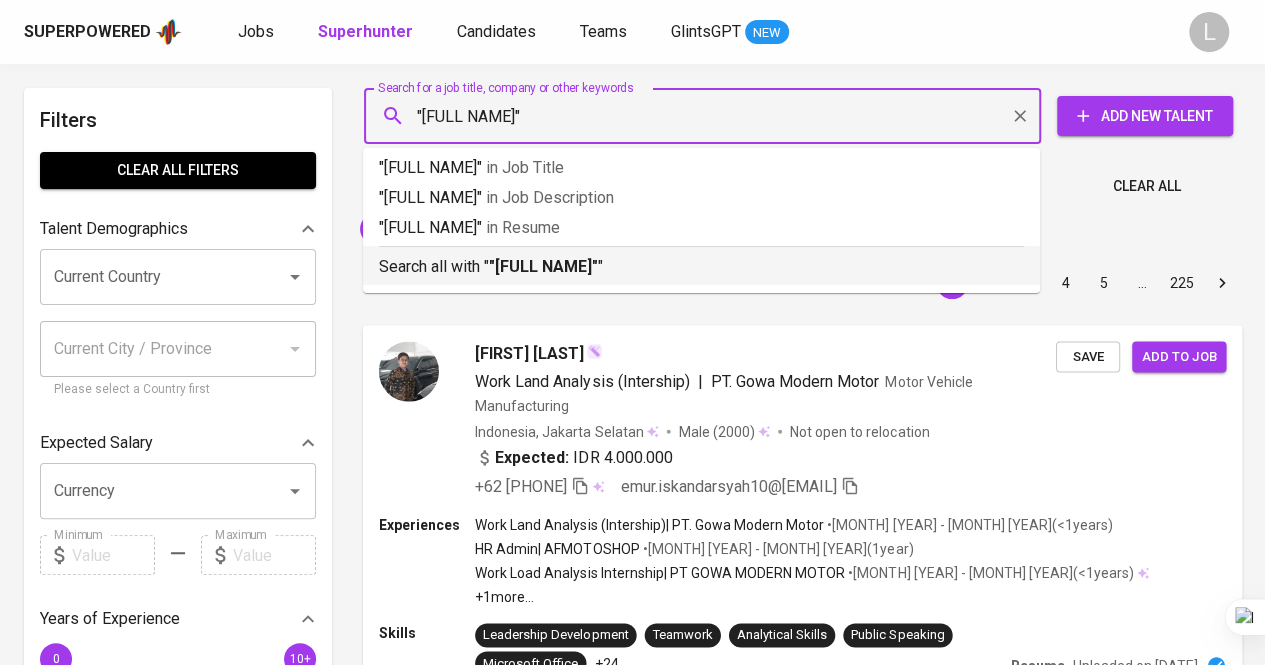 click on ""[FULL NAME]"" at bounding box center (543, 266) 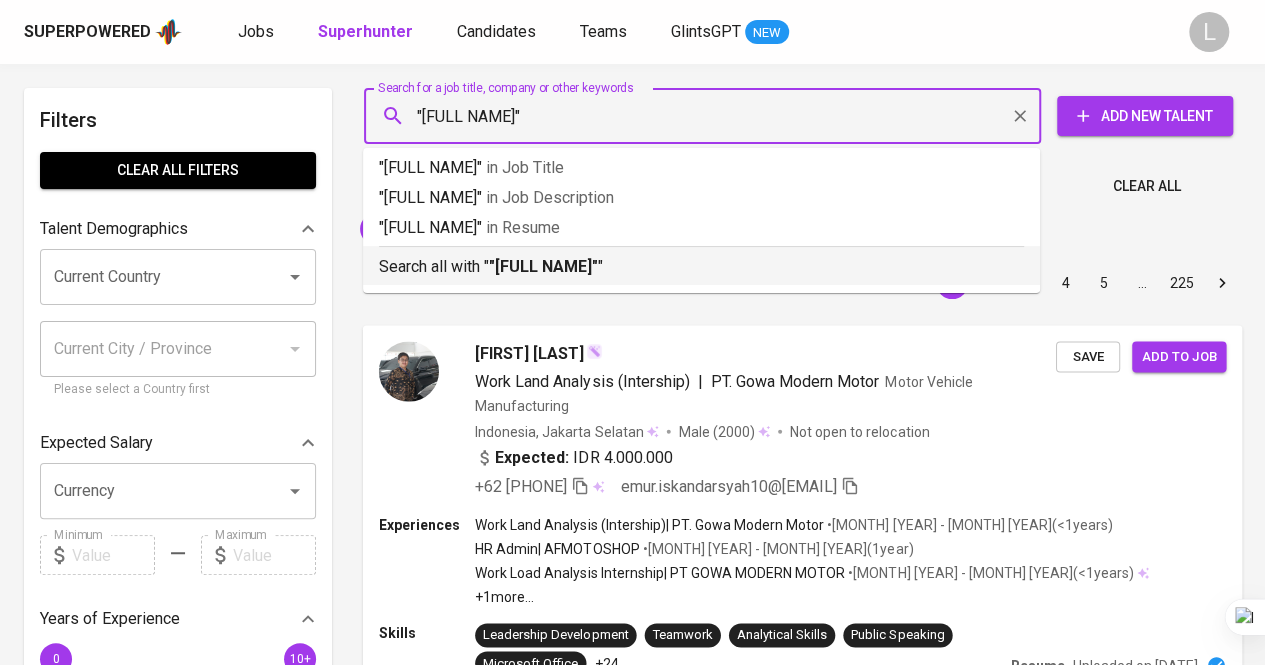 type 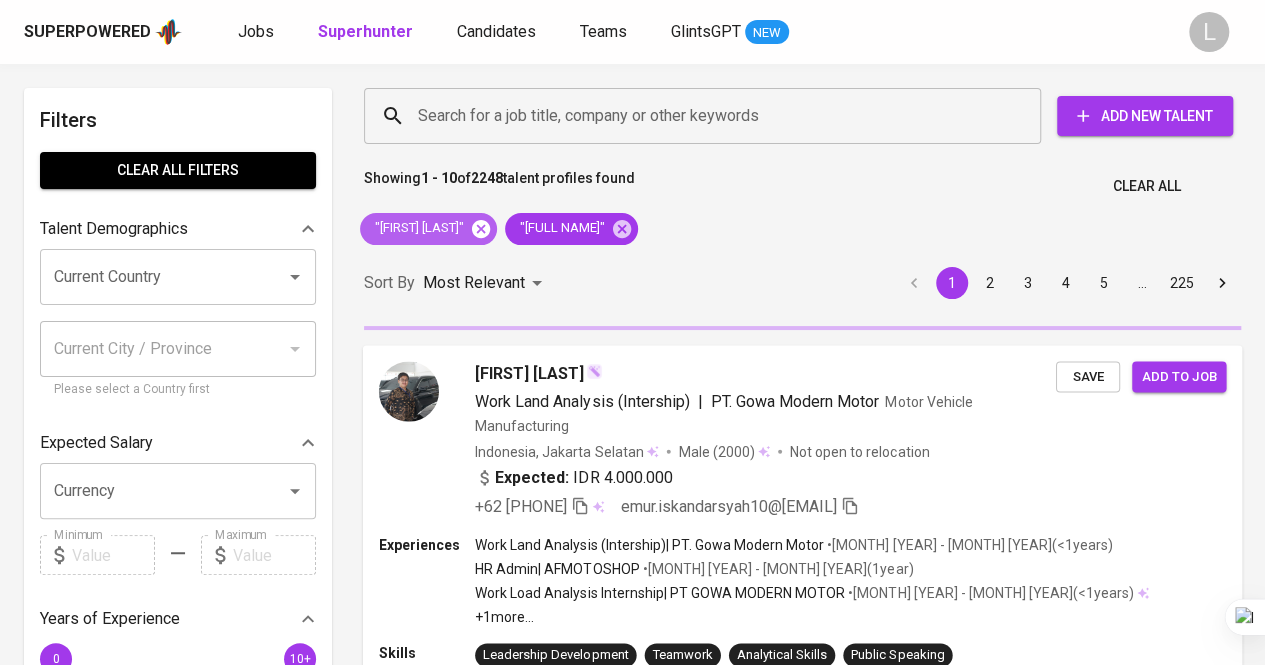 click 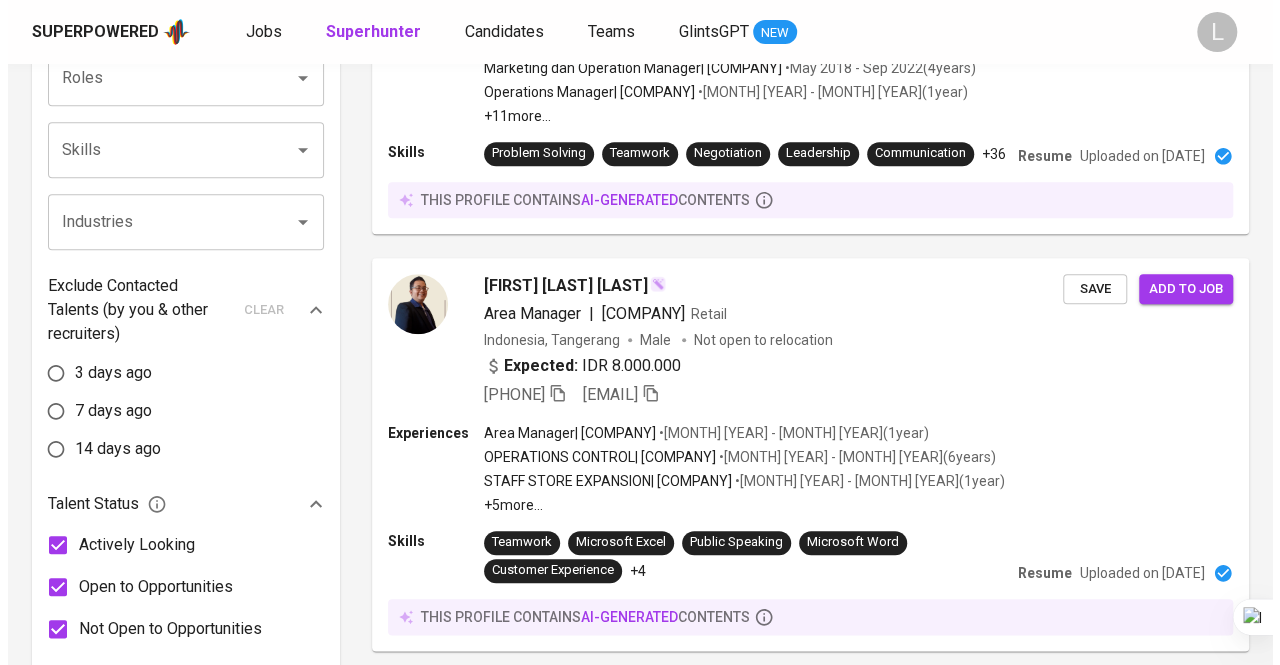 scroll, scrollTop: 800, scrollLeft: 0, axis: vertical 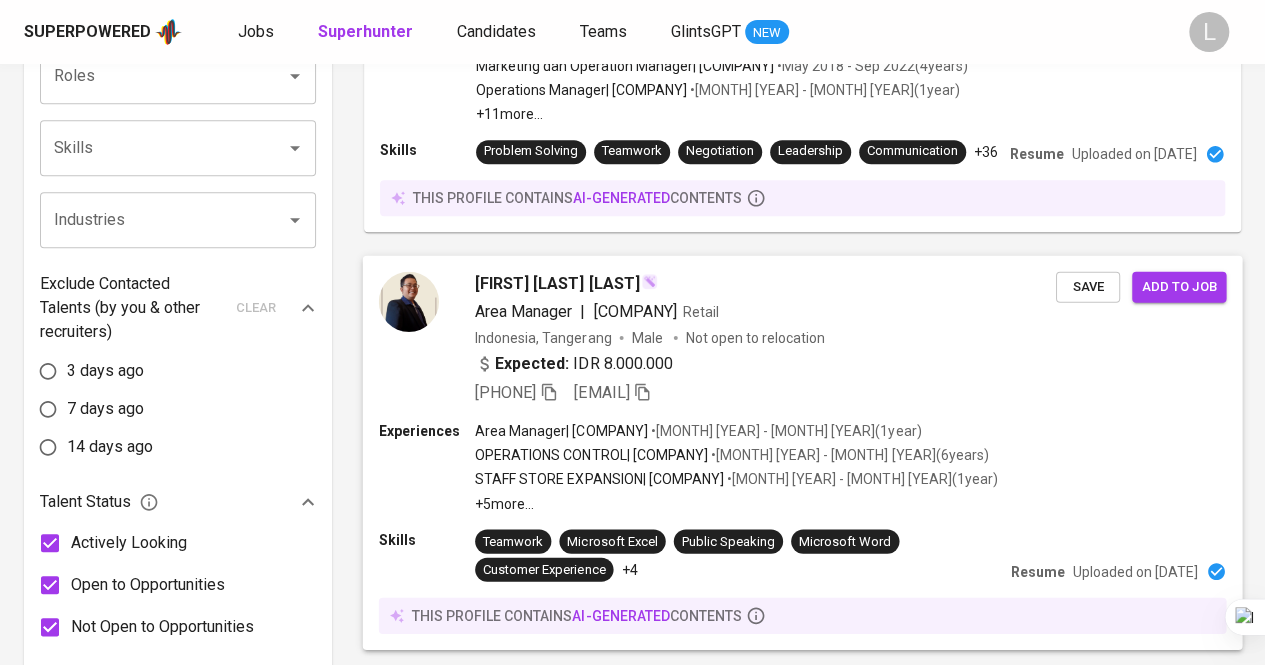 click on "[FIRST] [LAST]" at bounding box center (557, 283) 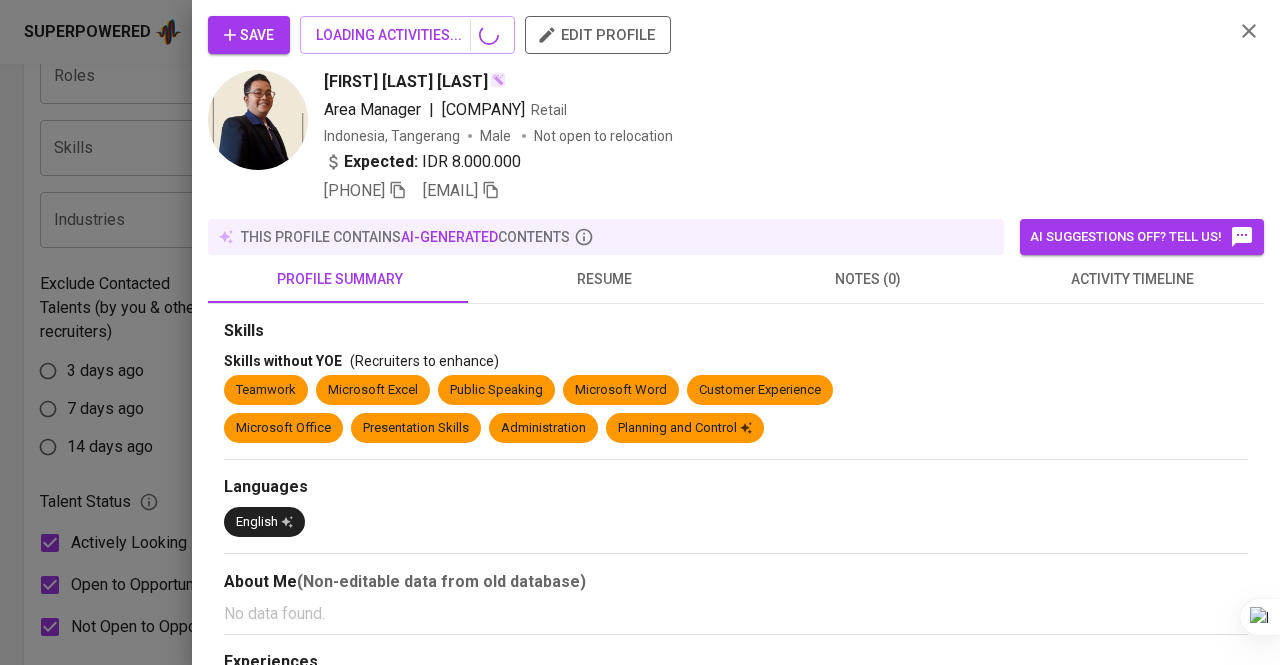 click on "Save LOADING ACTIVITIES...   edit profile Raymond Sadewa Purba Area Manager | PT Ramayana Makmur Sentosa Retail Indonesia, Tangerang Male   Not open to relocation Expected:   IDR 8.000.000 +62 877-7184-0808   sadewaraymond@gmail.com   this profile contains  AI-generated  contents AI suggestions off? Tell us! profile summary resume notes (0) activity timeline Skills Skills without YOE (Recruiters to enhance) Teamwork Microsoft Excel Public Speaking Microsoft Word Customer Experience Microsoft Office Presentation Skills Administration Planning and Control Languages English About Me  (Non-editable data from old database) No data found. Experiences Area Manager (Store Manager) Jan 2022 - Nov 2023 PT Ramayana Makmur Sentosa   (Retail) 1  year Manage assets at all branch stores, carry out operational checks of all branch stores, report on branch operations, make, process, and operational evaluations of all branch stores Inferred Skill(s) No data found. OPERATIONS CONTROL (Business Operations)   6  years   1" at bounding box center [640, 332] 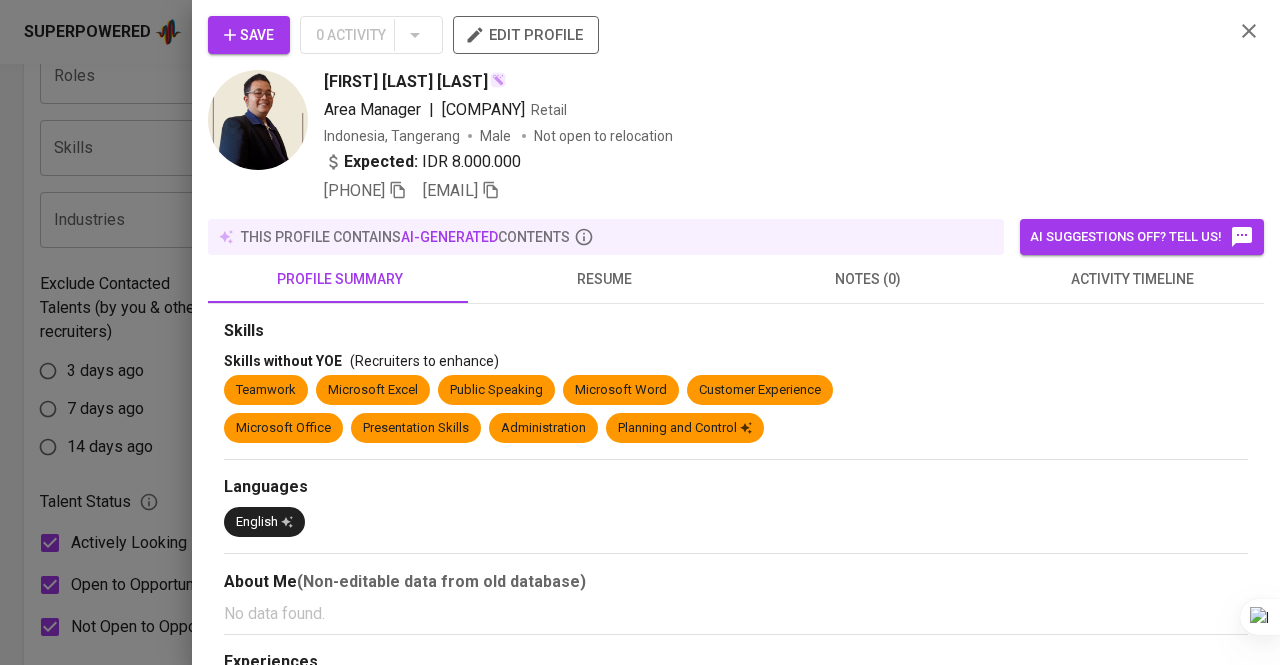 click on "resume" at bounding box center [604, 279] 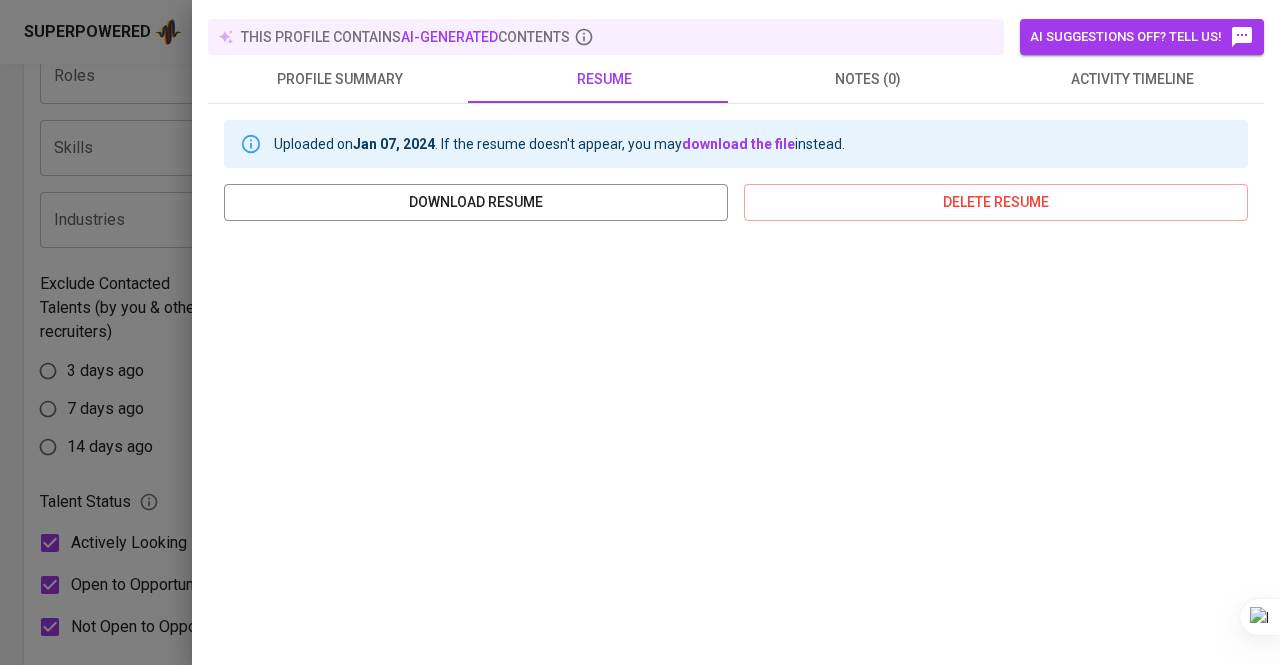 scroll, scrollTop: 401, scrollLeft: 0, axis: vertical 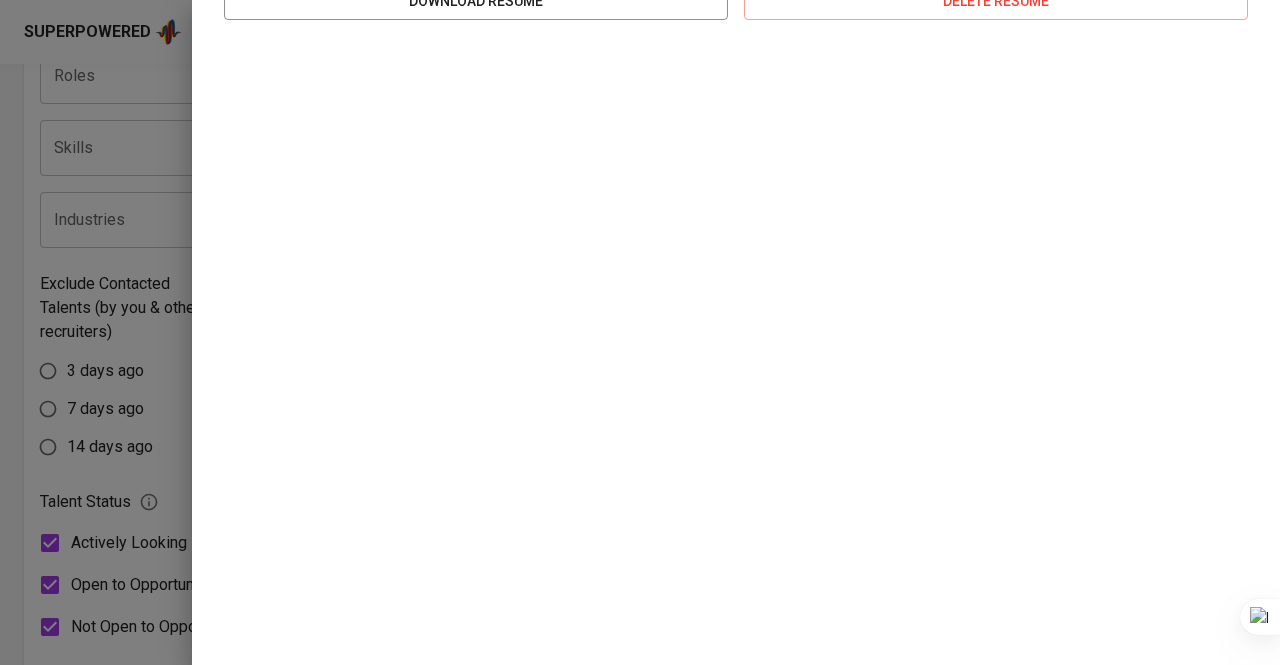 click at bounding box center (640, 332) 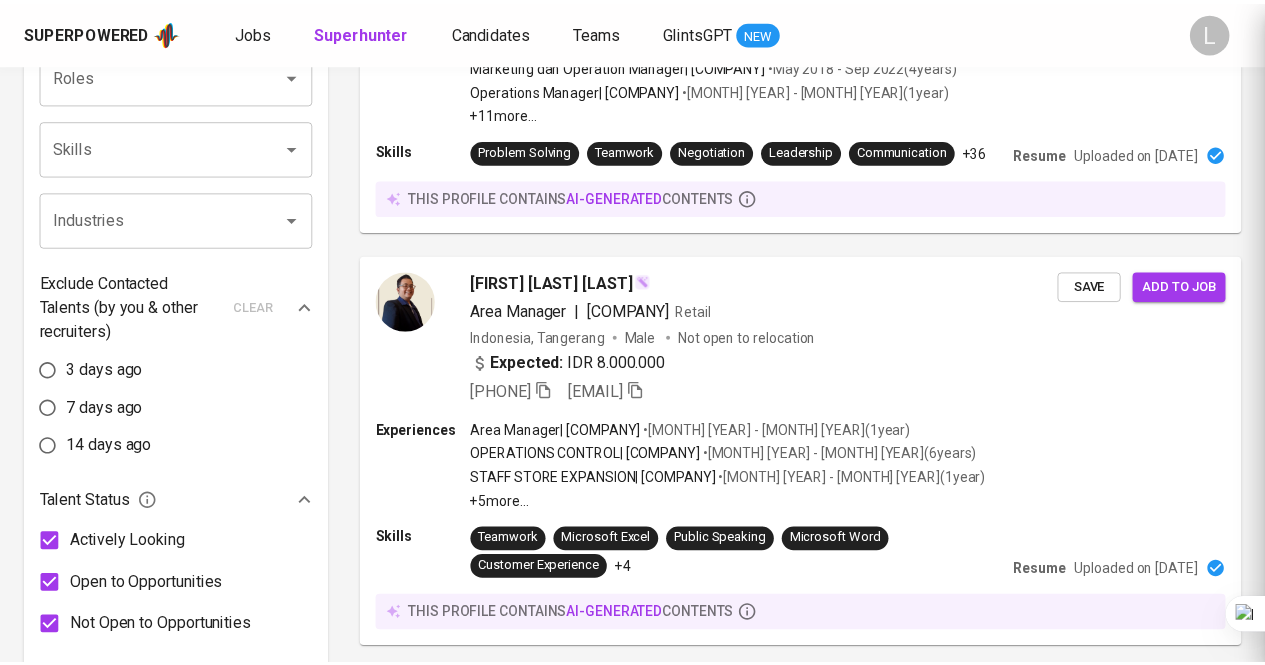 scroll, scrollTop: 810, scrollLeft: 0, axis: vertical 